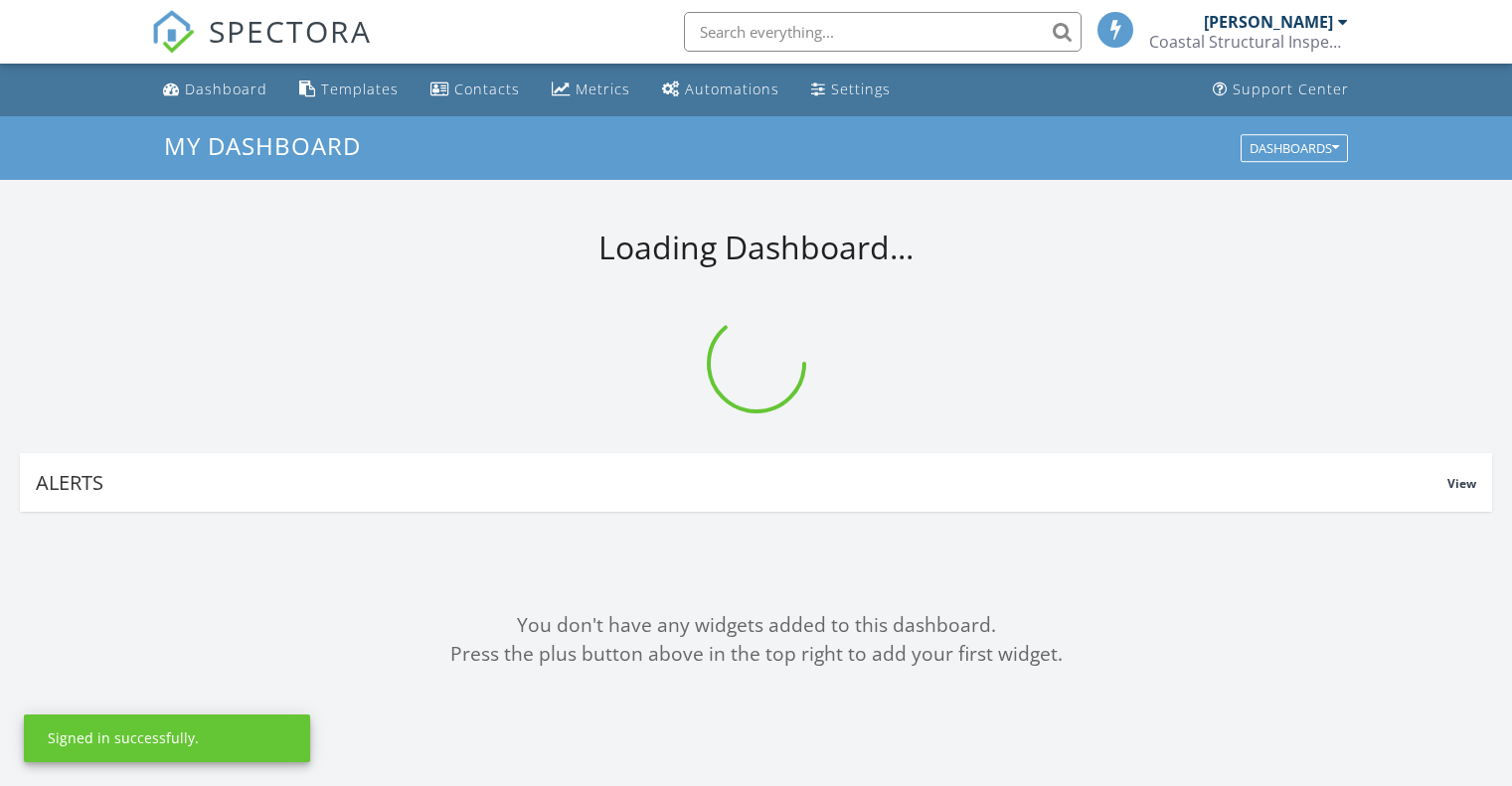 scroll, scrollTop: 0, scrollLeft: 0, axis: both 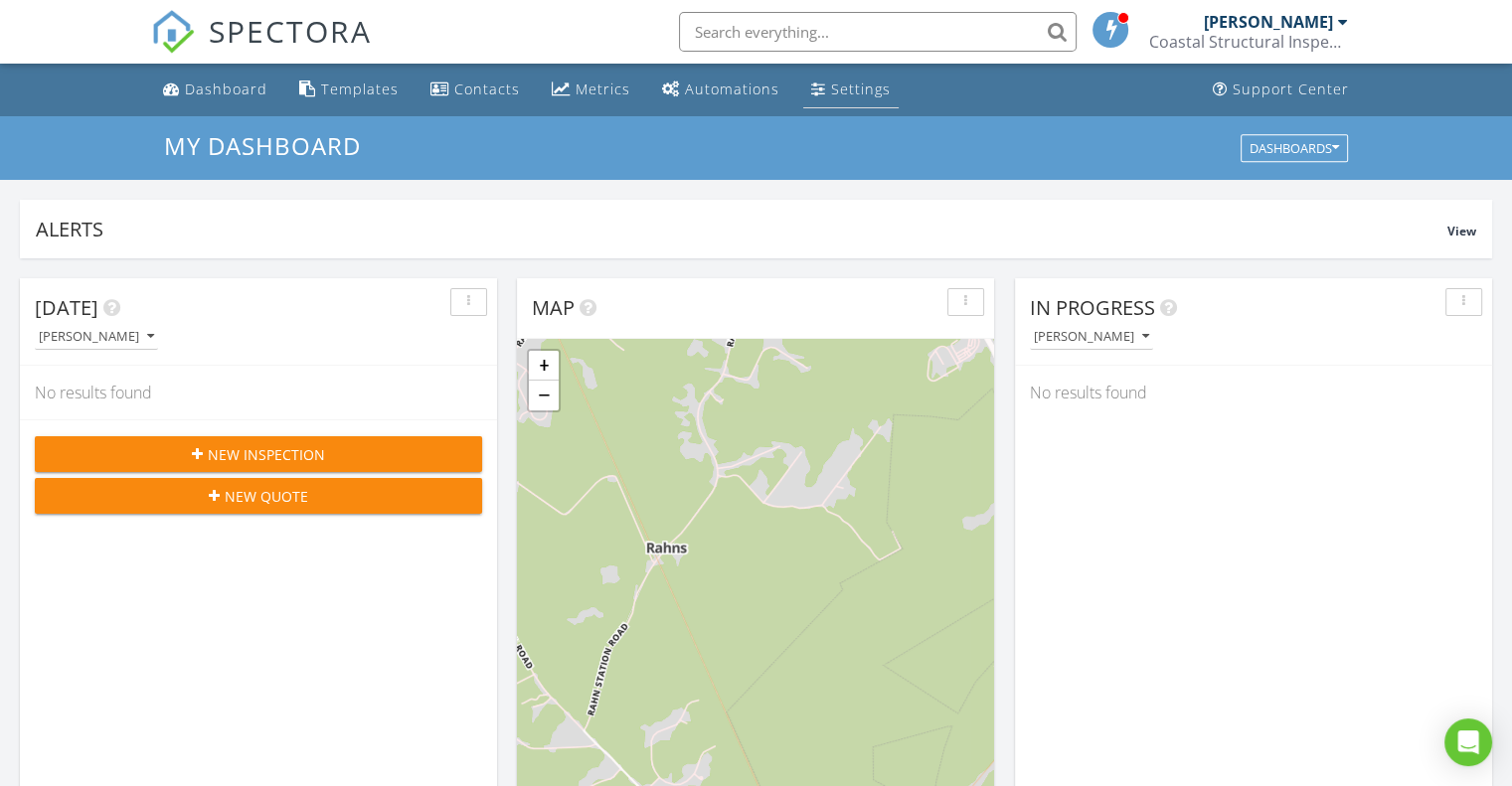 click on "Settings" at bounding box center [861, 88] 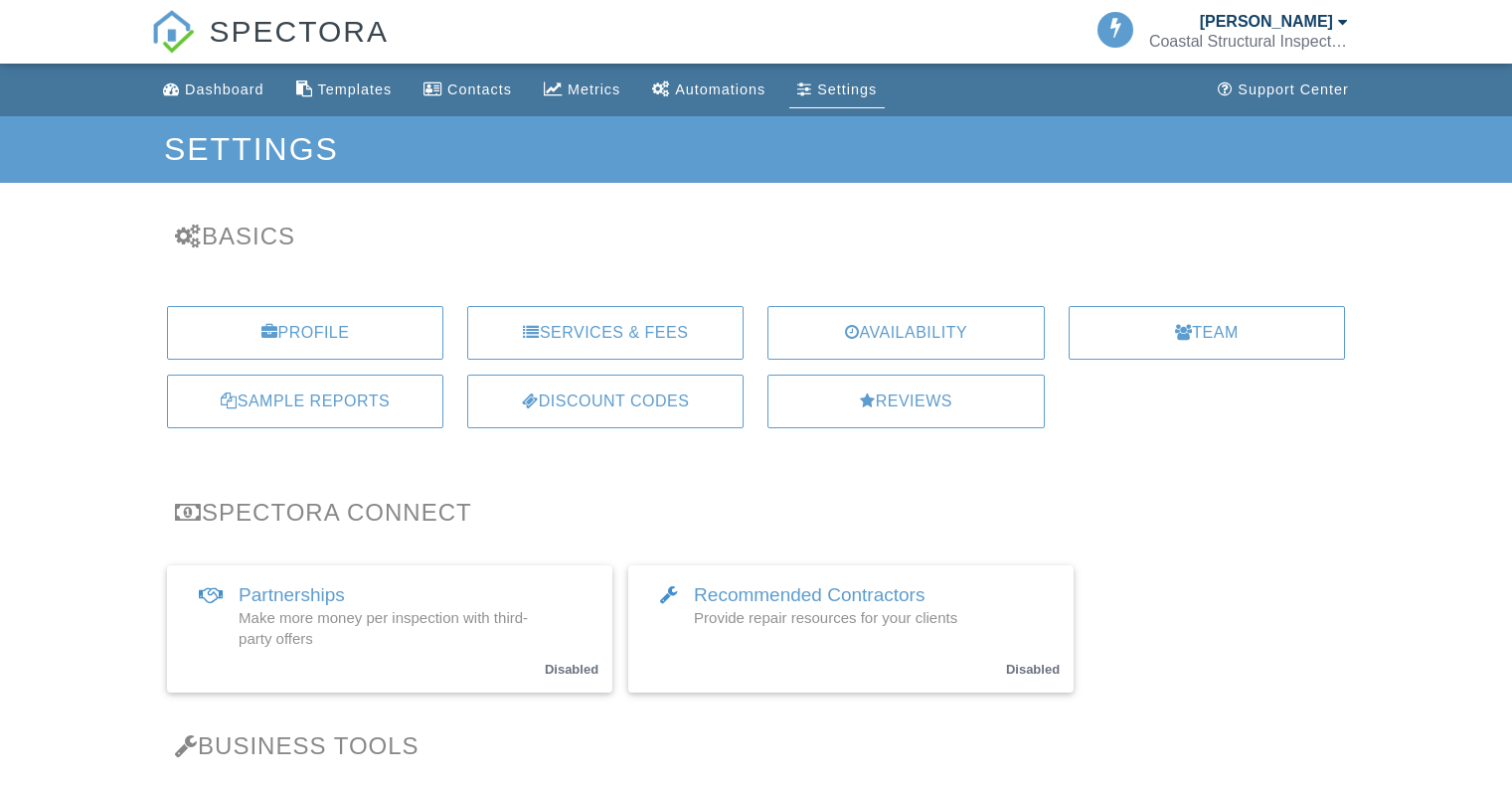scroll, scrollTop: 0, scrollLeft: 0, axis: both 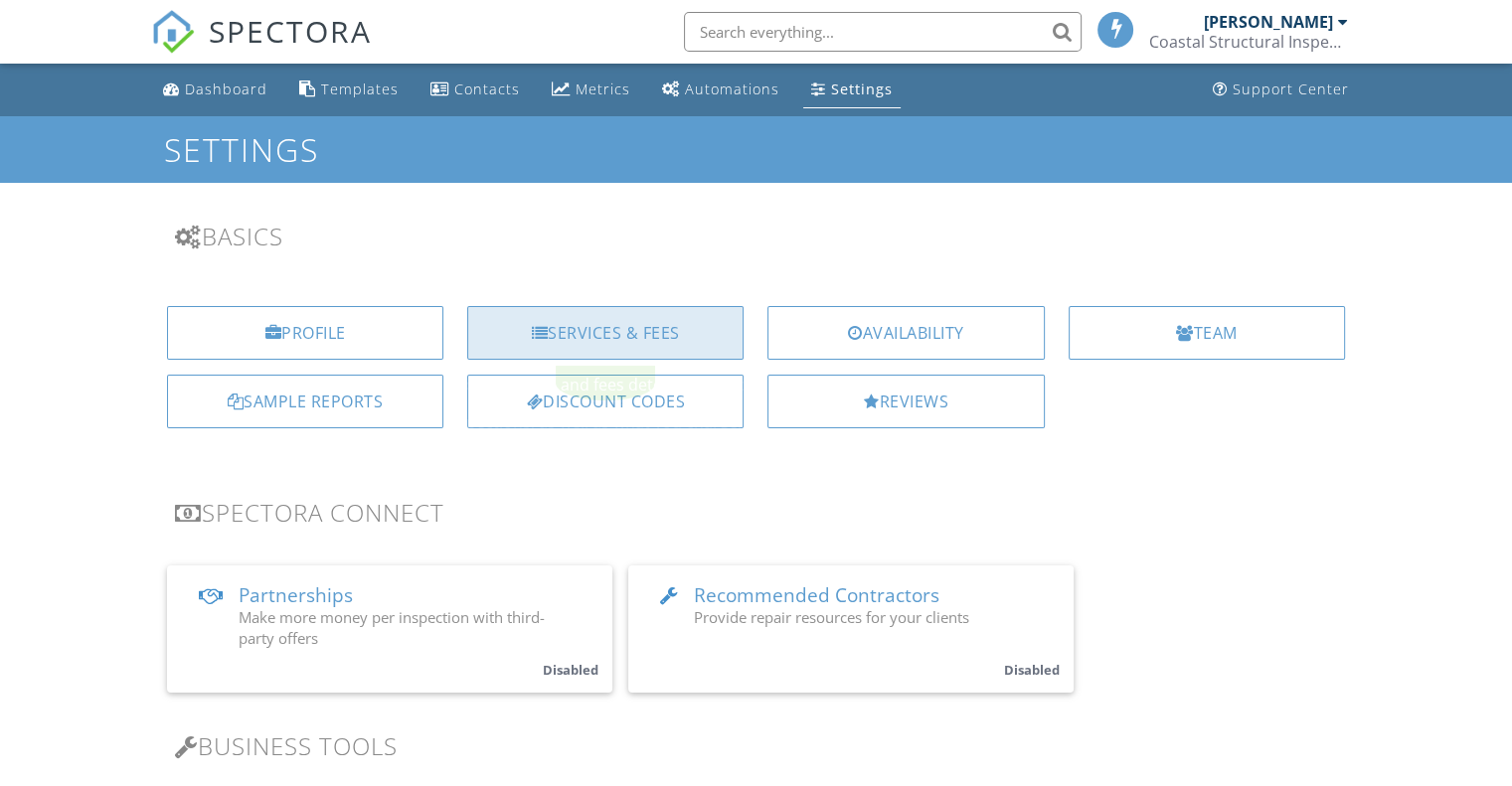 click on "Services & Fees" at bounding box center (605, 333) 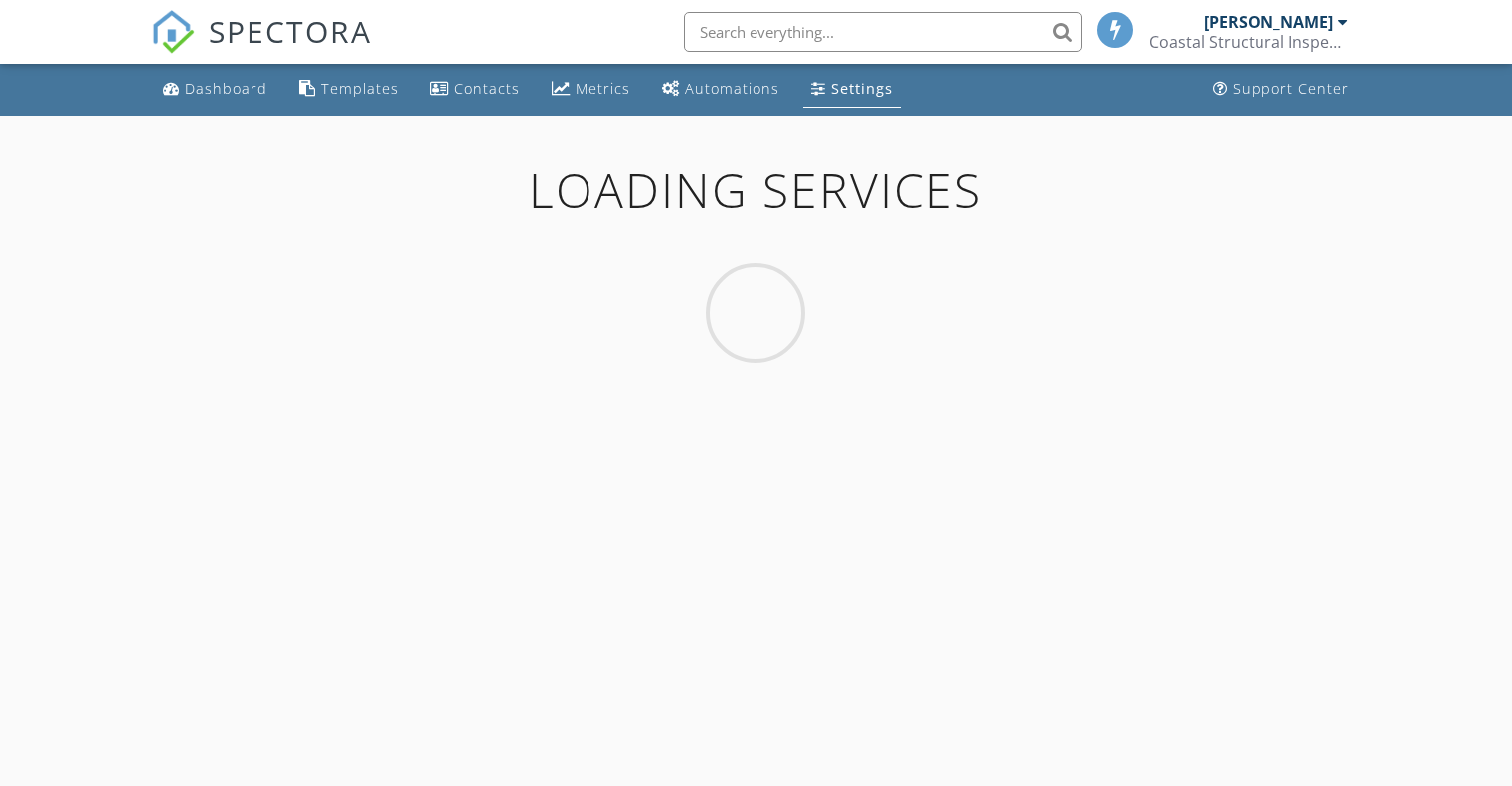 scroll, scrollTop: 0, scrollLeft: 0, axis: both 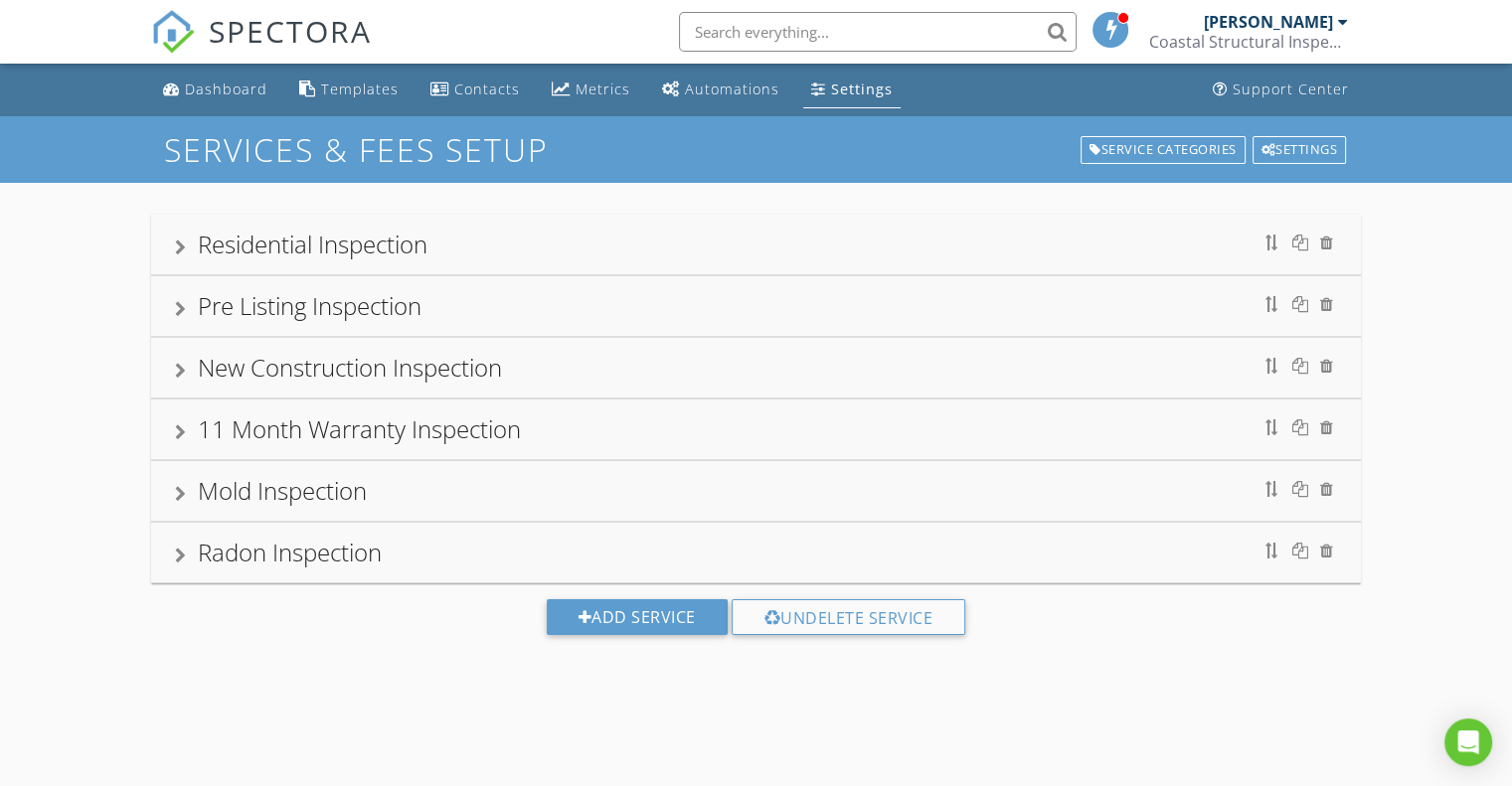click on "Residential Inspection" at bounding box center (312, 243) 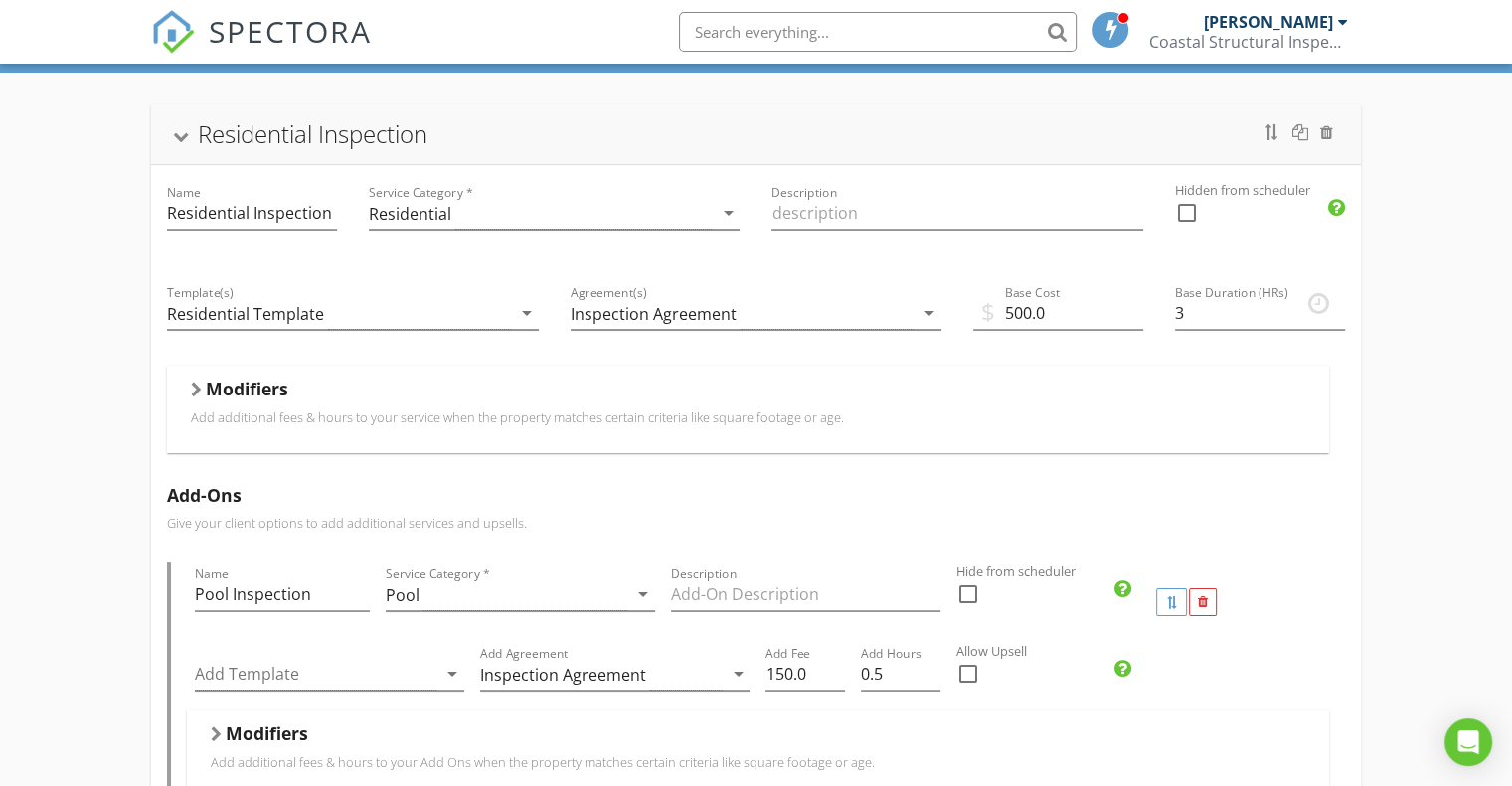 scroll, scrollTop: 0, scrollLeft: 0, axis: both 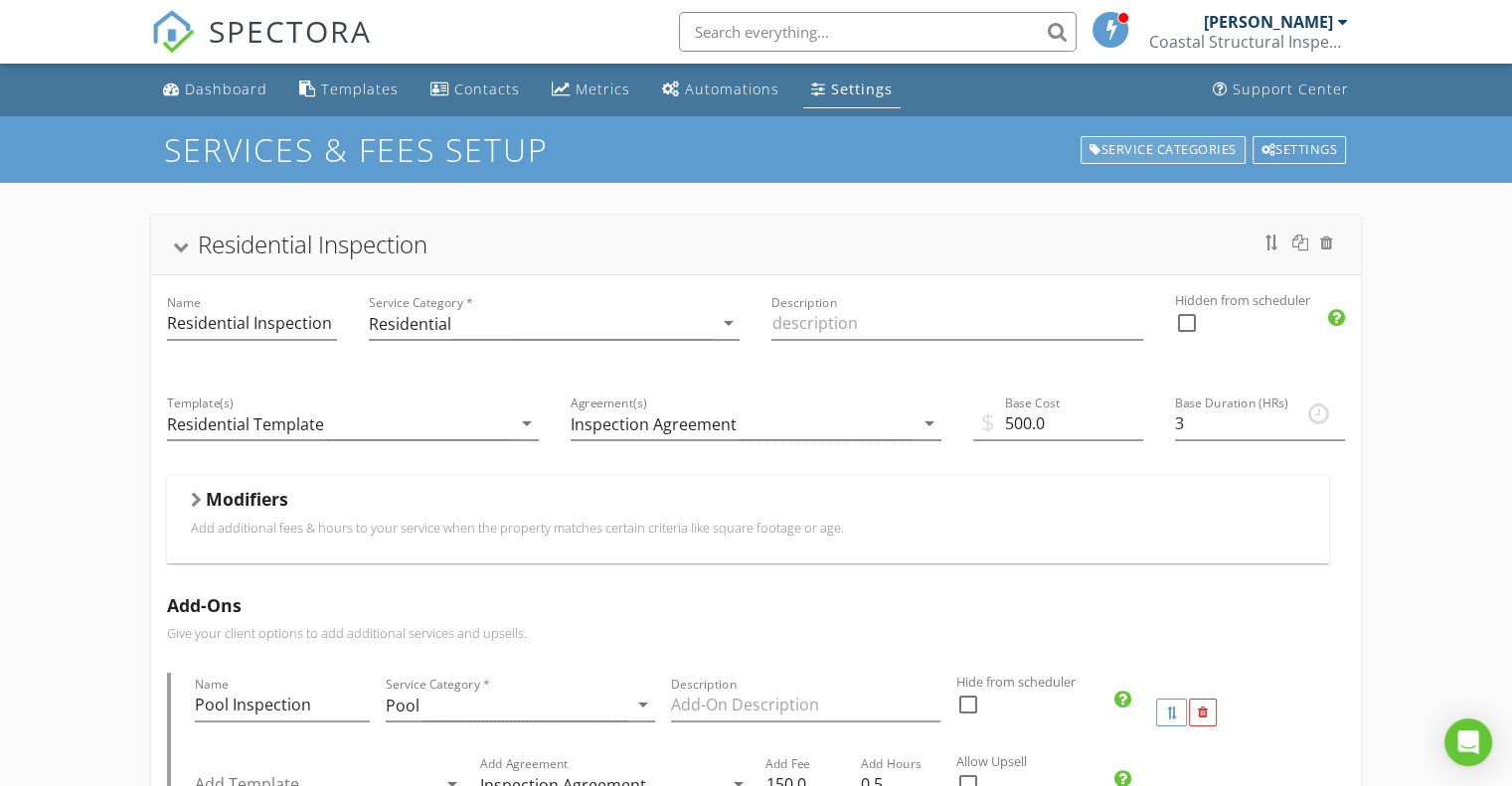click on "Service Categories" at bounding box center [1163, 150] 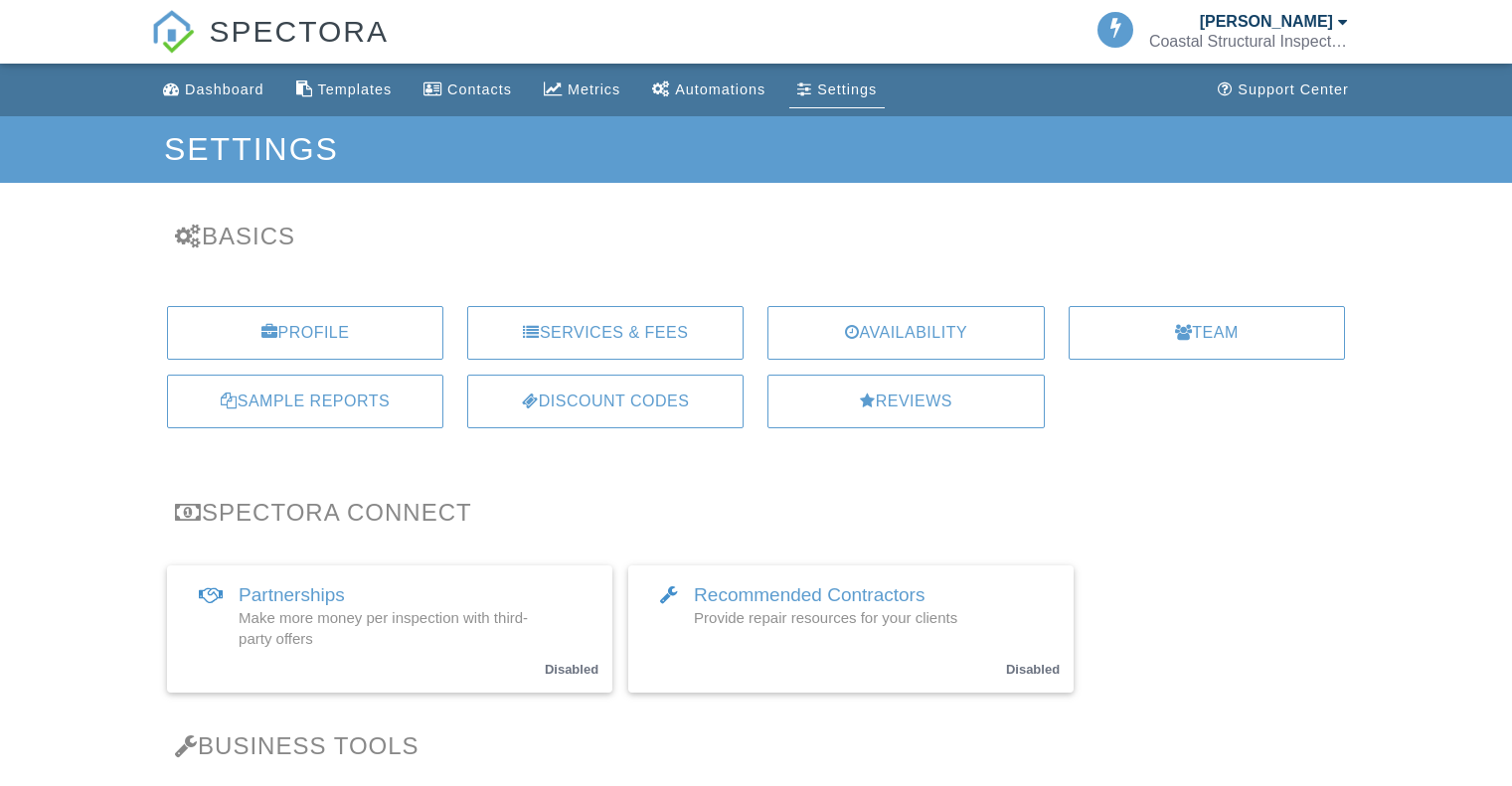 scroll, scrollTop: 0, scrollLeft: 0, axis: both 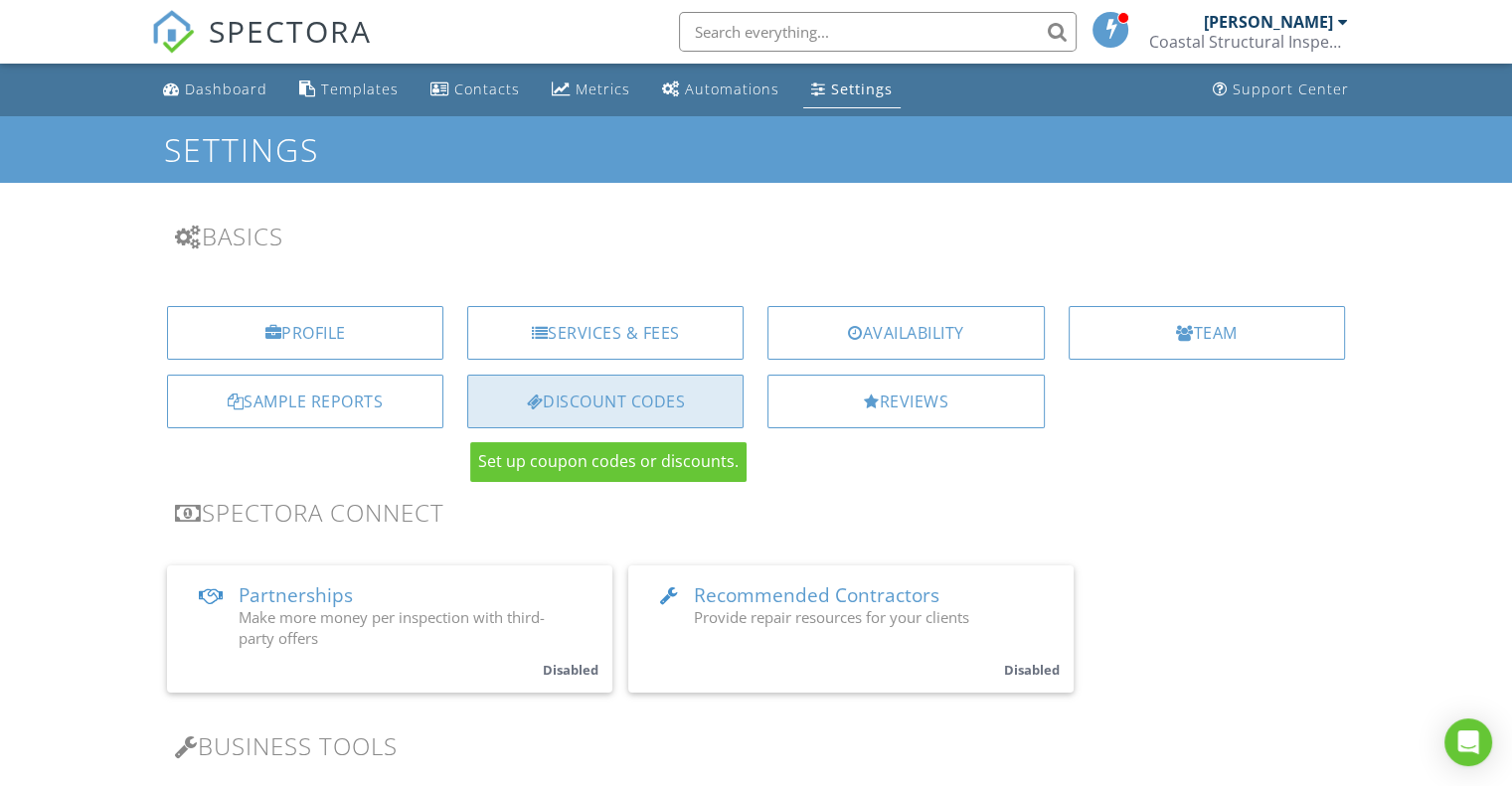 click on "Discount Codes" at bounding box center [605, 401] 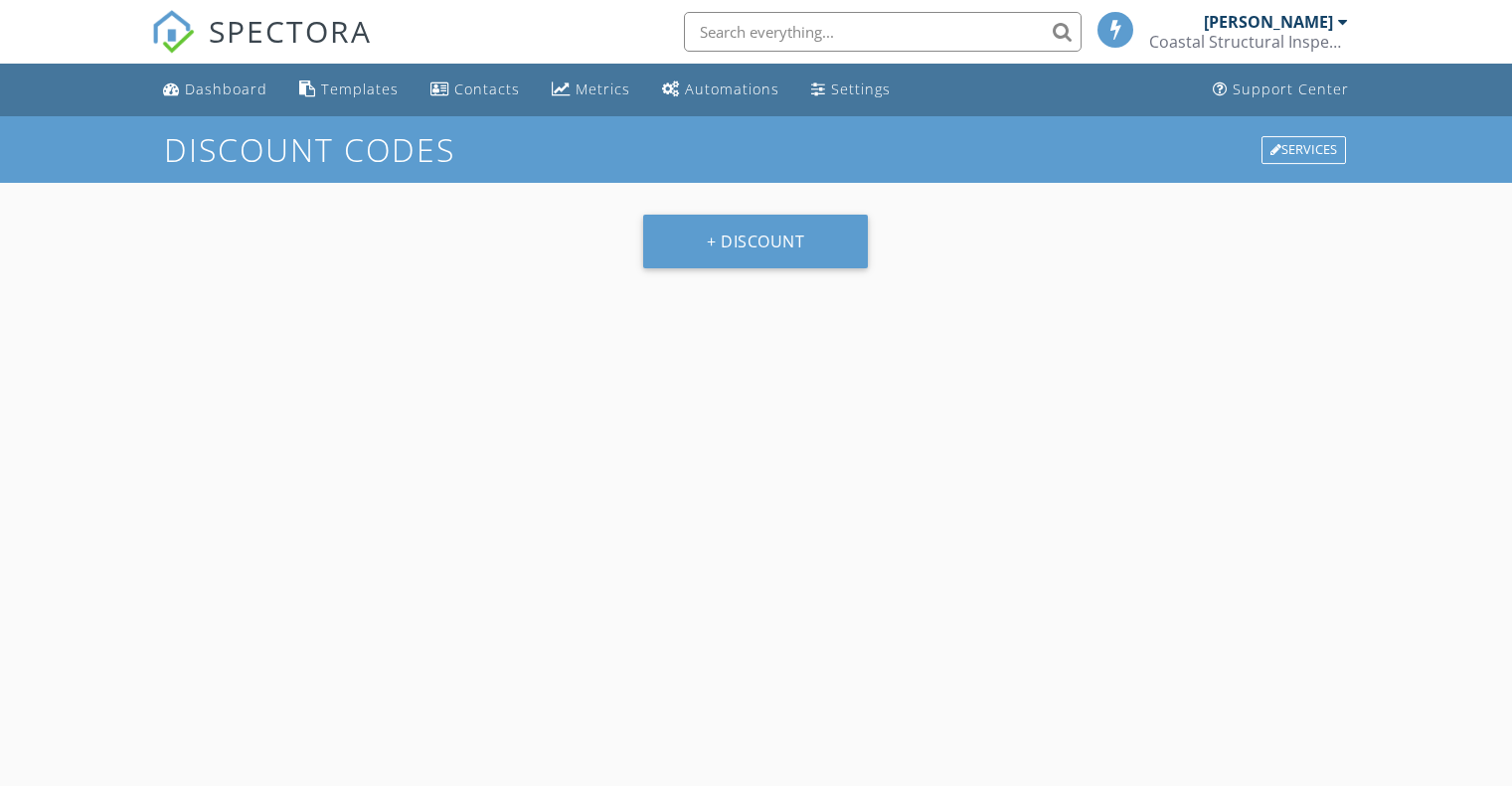 scroll, scrollTop: 0, scrollLeft: 0, axis: both 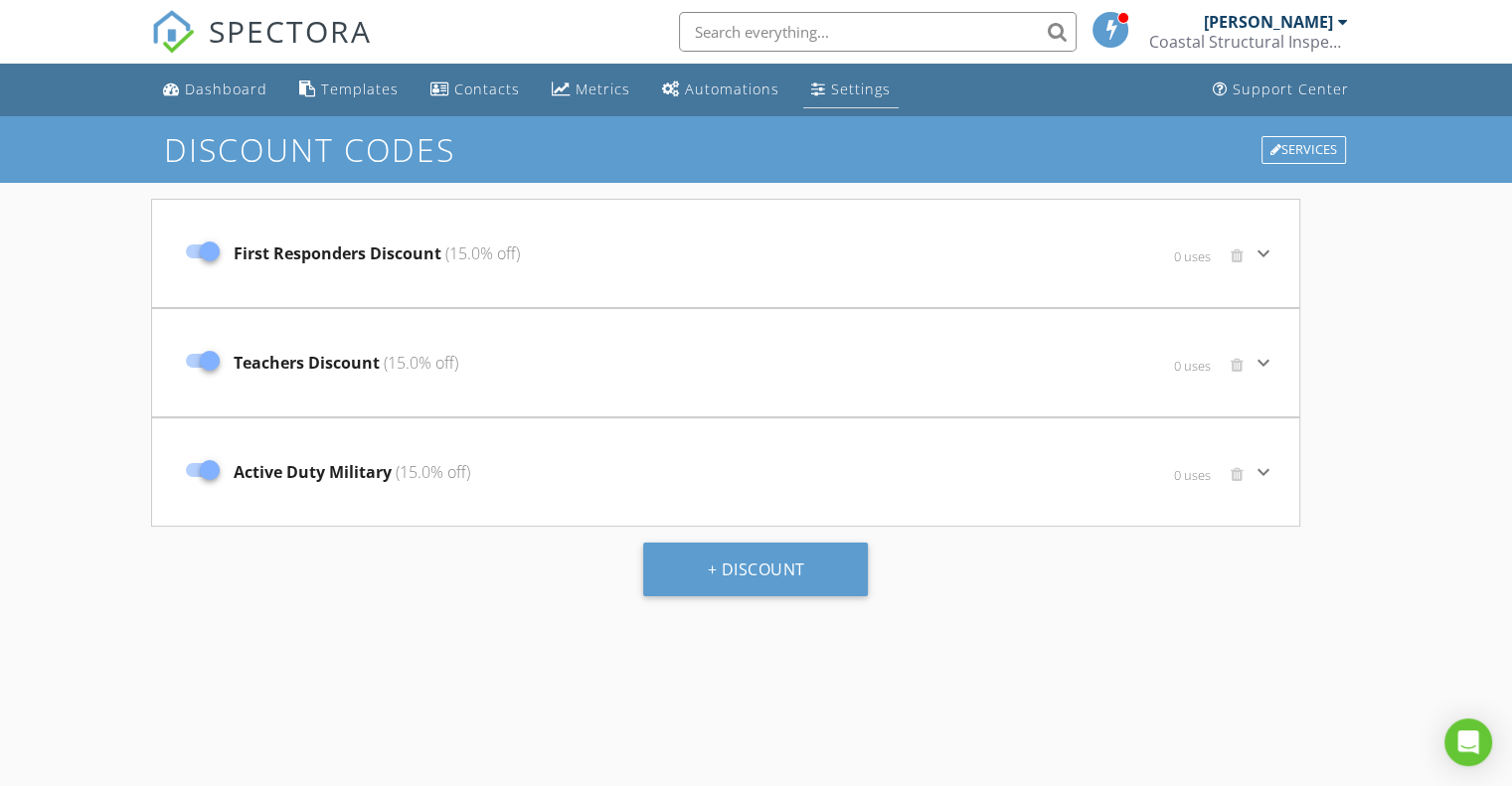 click on "Settings" at bounding box center [861, 88] 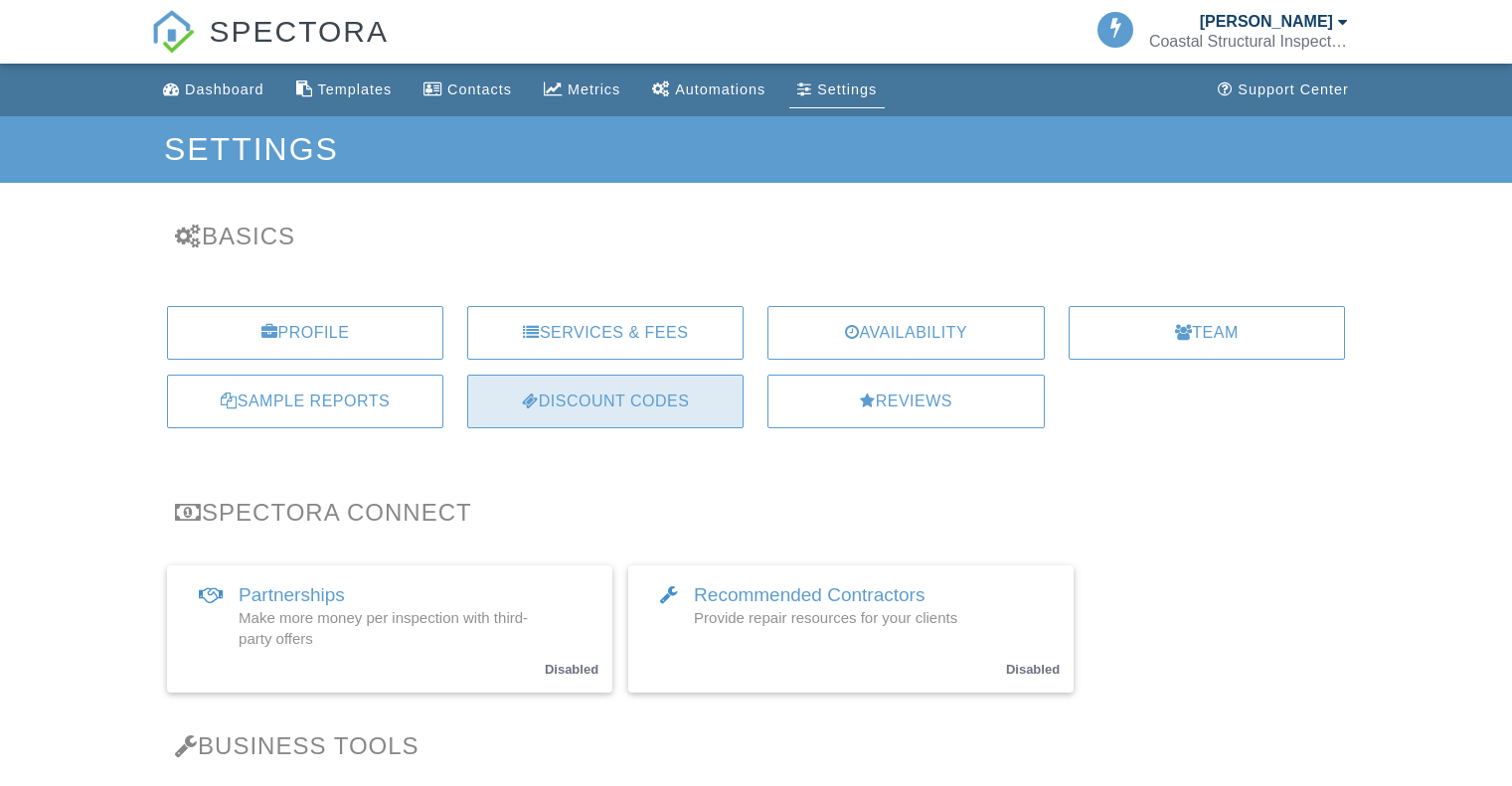 scroll, scrollTop: 0, scrollLeft: 0, axis: both 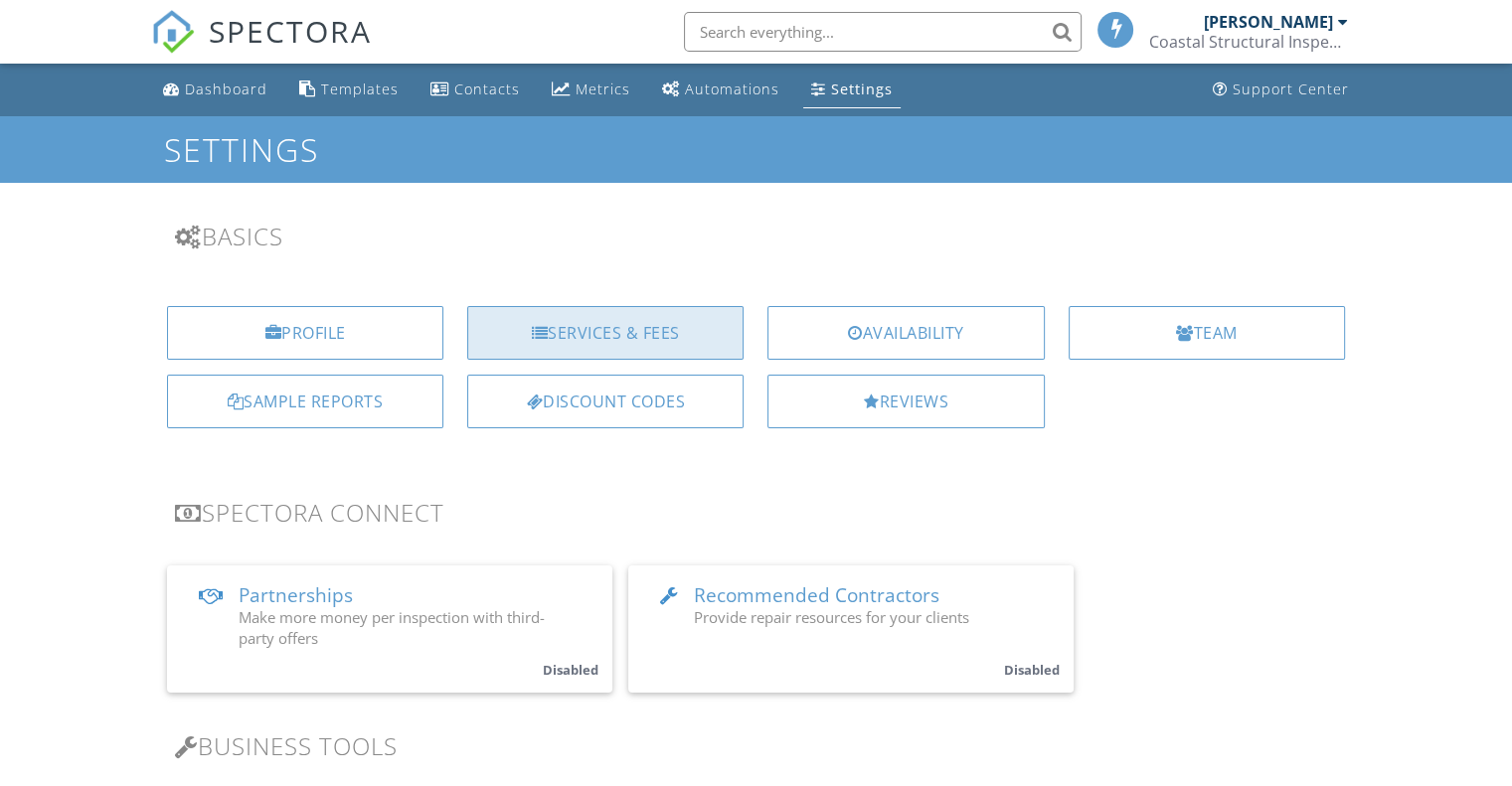 click on "Services & Fees" at bounding box center [605, 333] 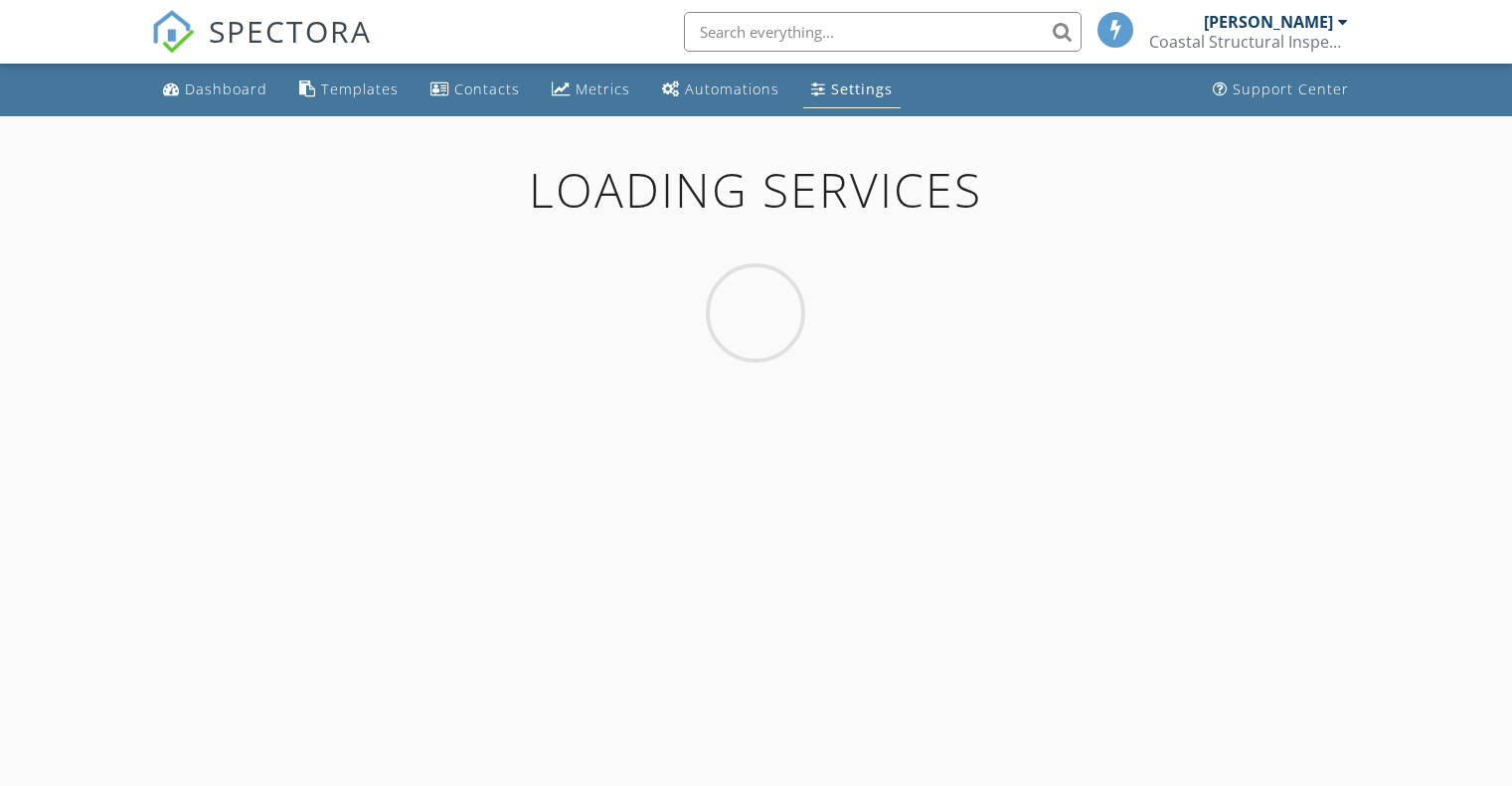 scroll, scrollTop: 0, scrollLeft: 0, axis: both 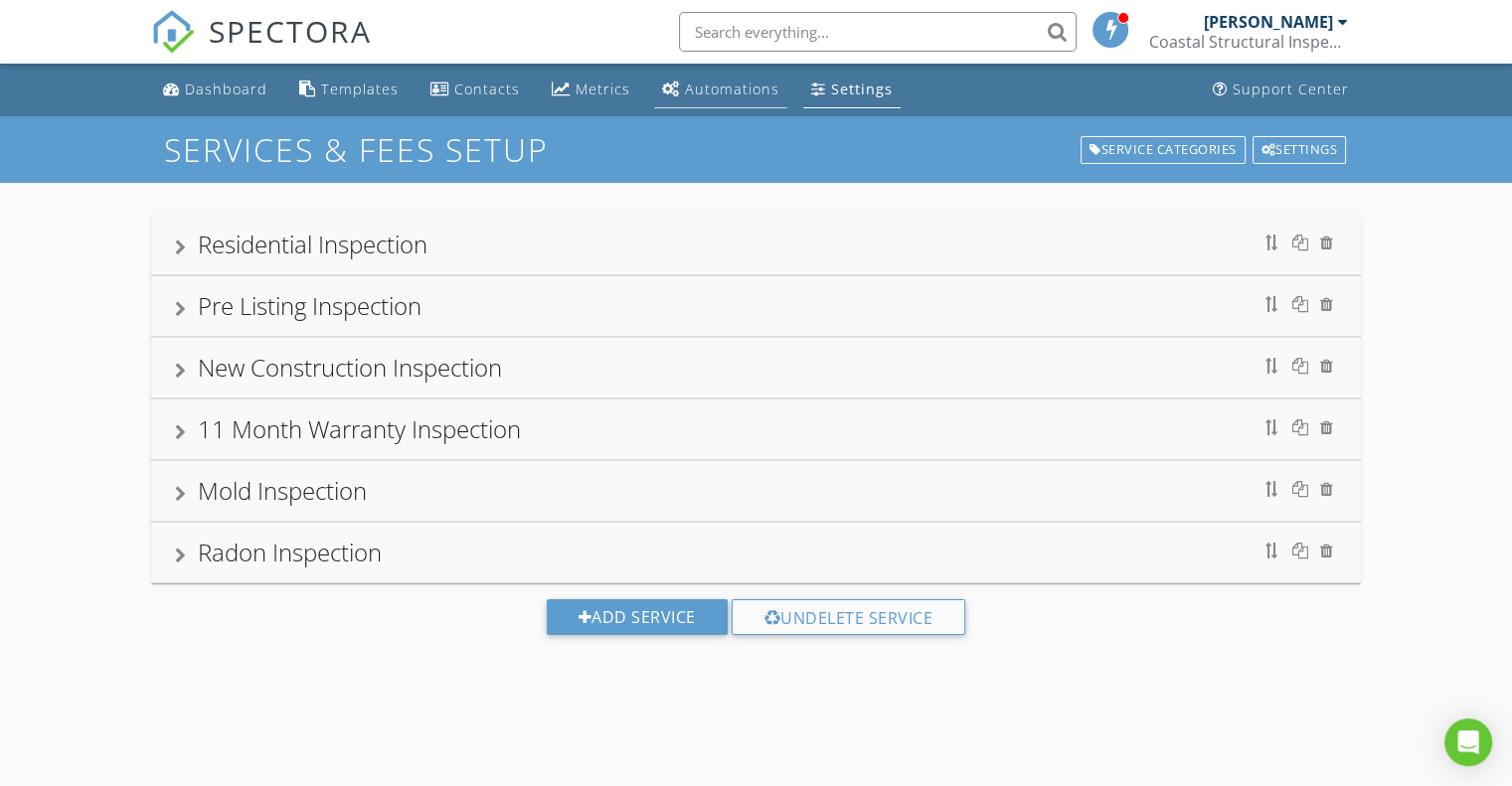 click on "Automations" at bounding box center (732, 88) 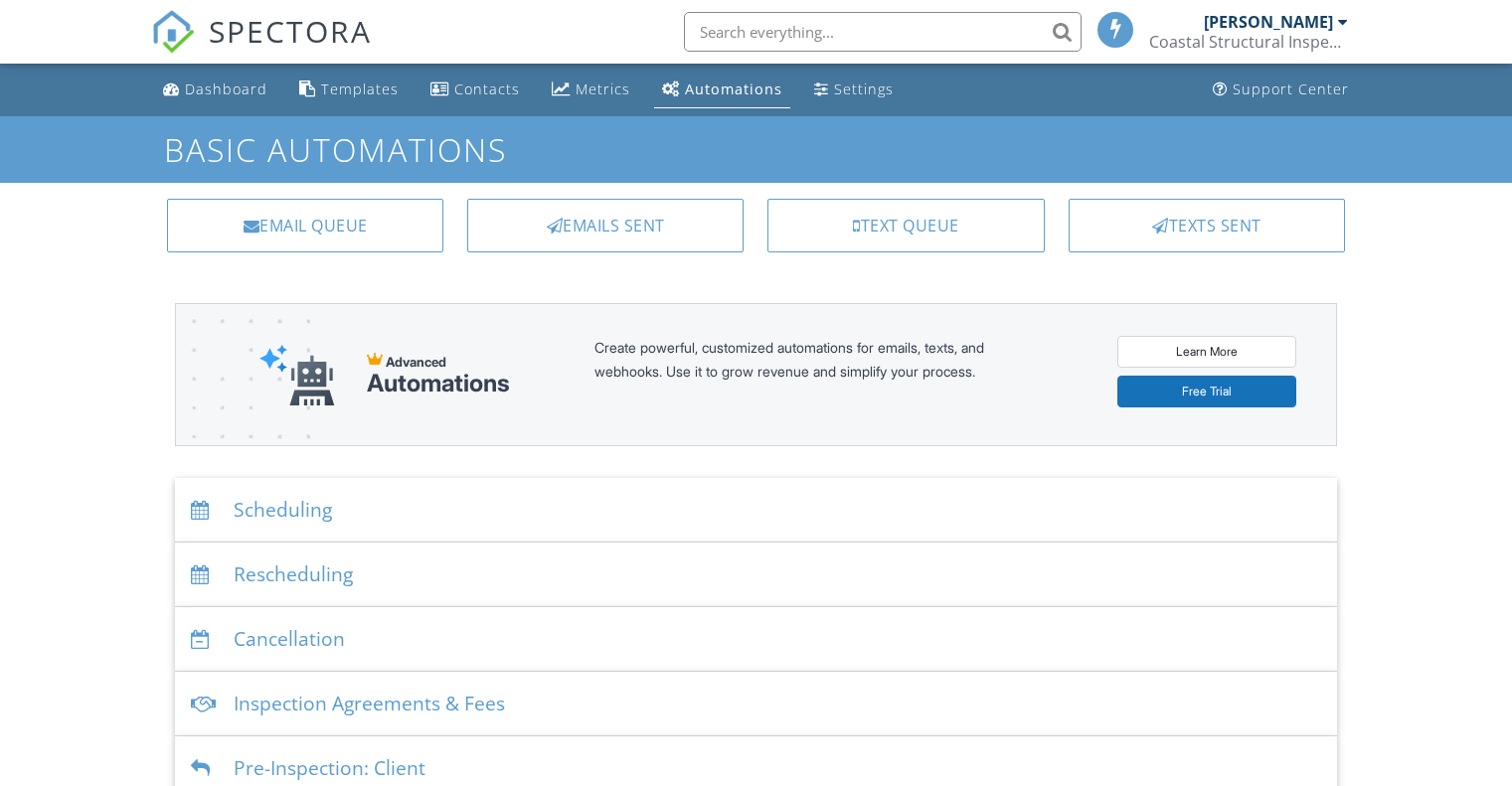 scroll, scrollTop: 0, scrollLeft: 0, axis: both 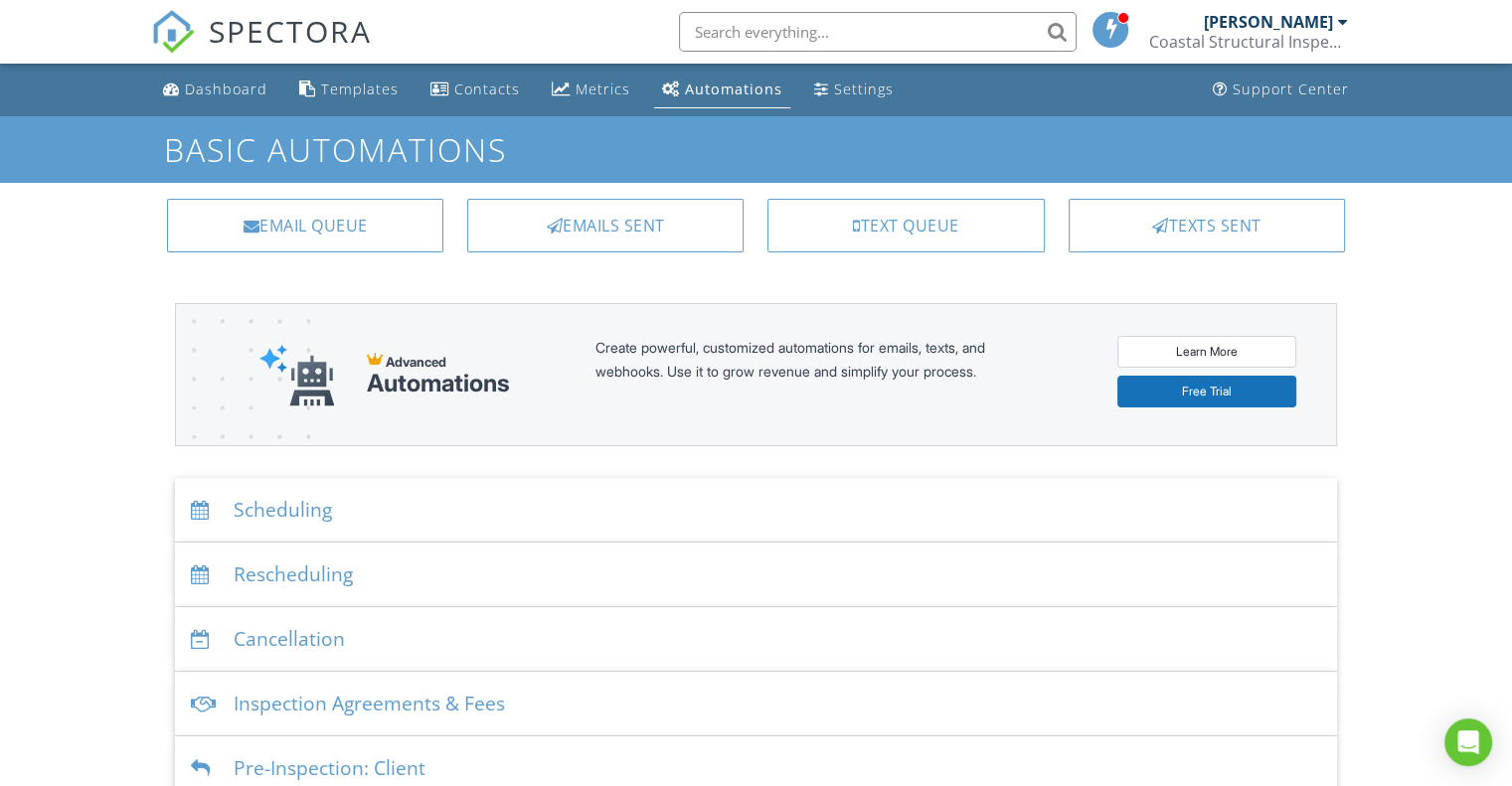 click on "Scheduling" at bounding box center [756, 510] 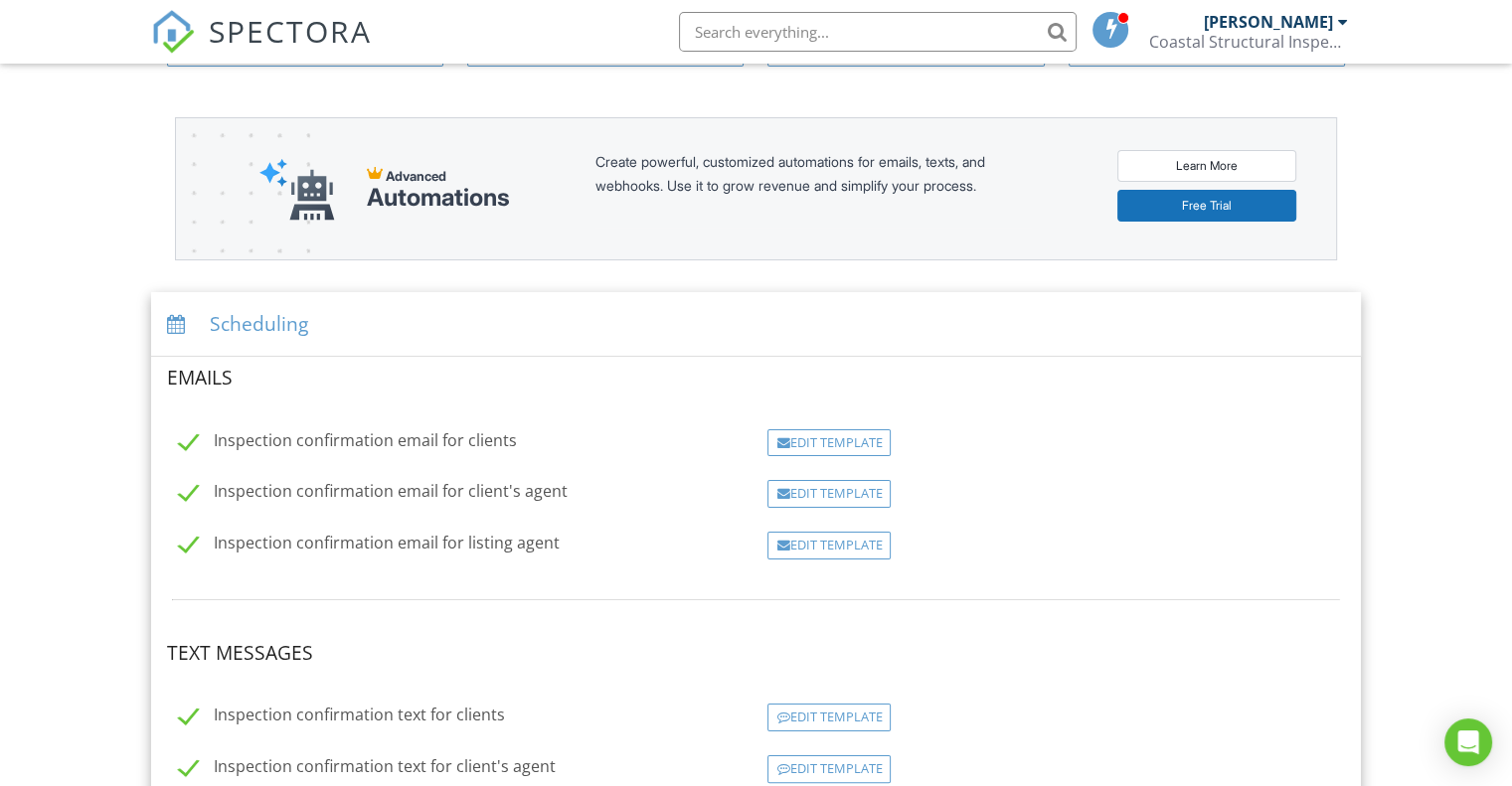 scroll, scrollTop: 149, scrollLeft: 0, axis: vertical 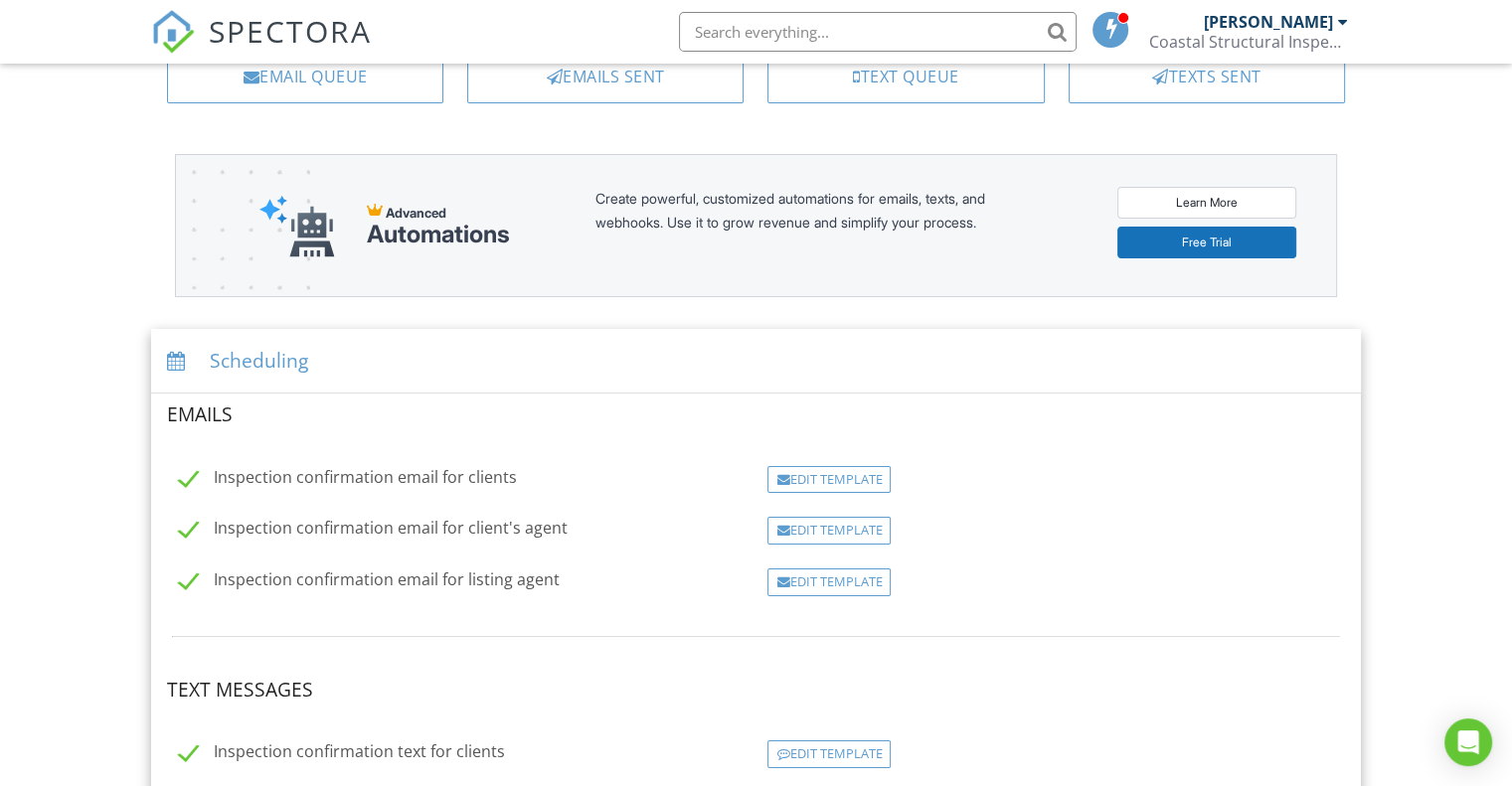 click on "Scheduling" at bounding box center [756, 361] 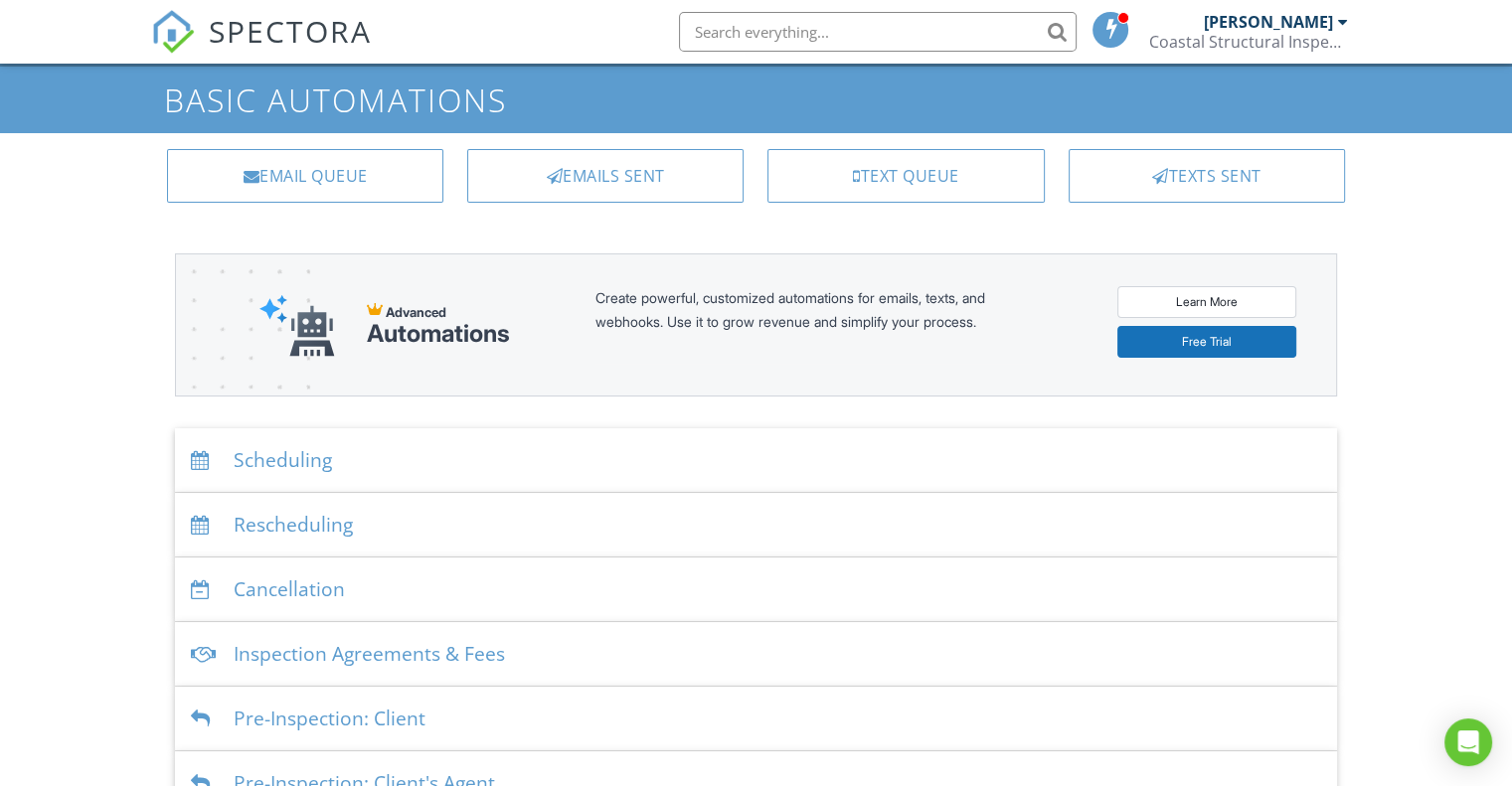 scroll, scrollTop: 0, scrollLeft: 0, axis: both 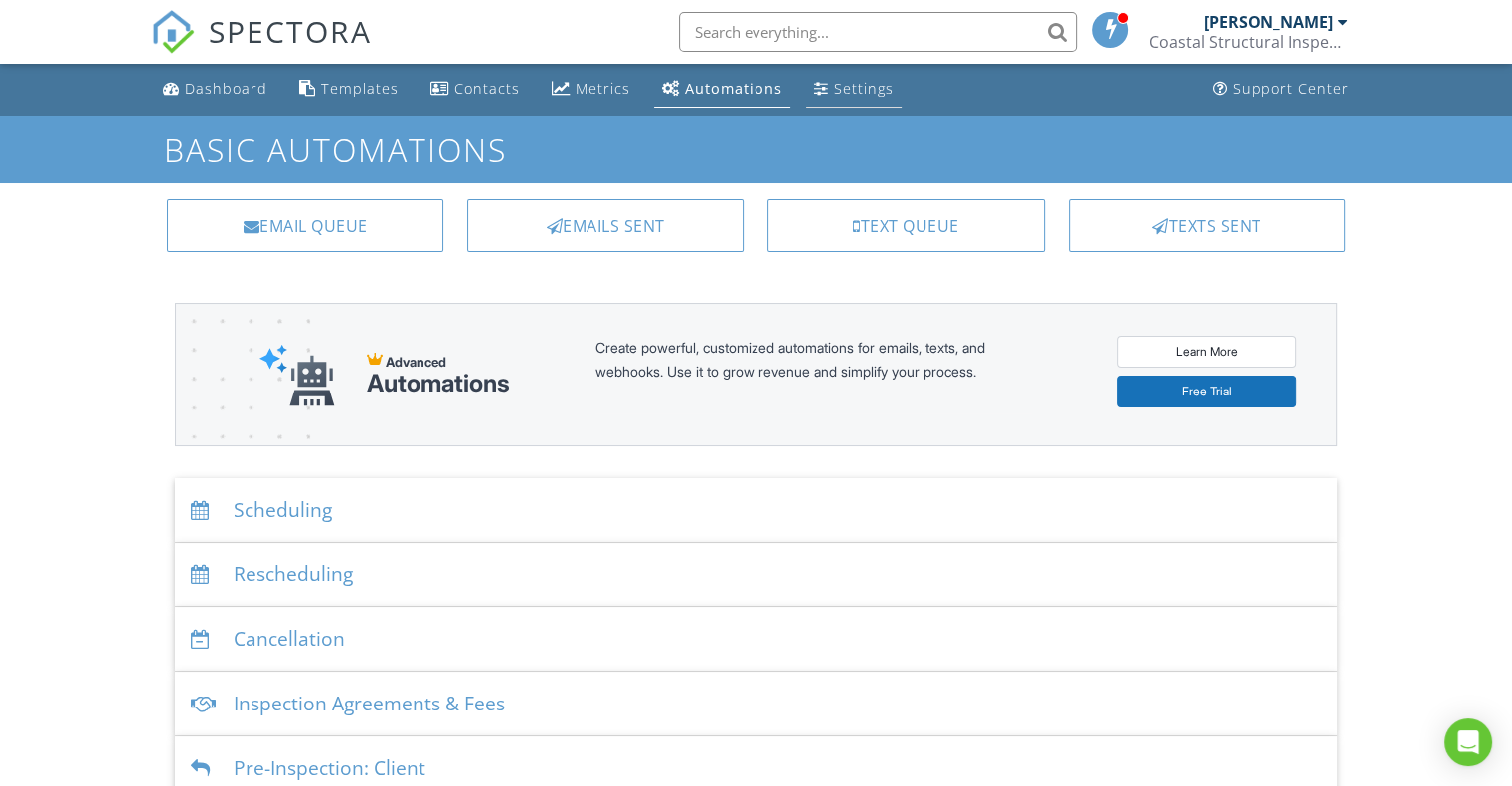 click on "Settings" at bounding box center (864, 88) 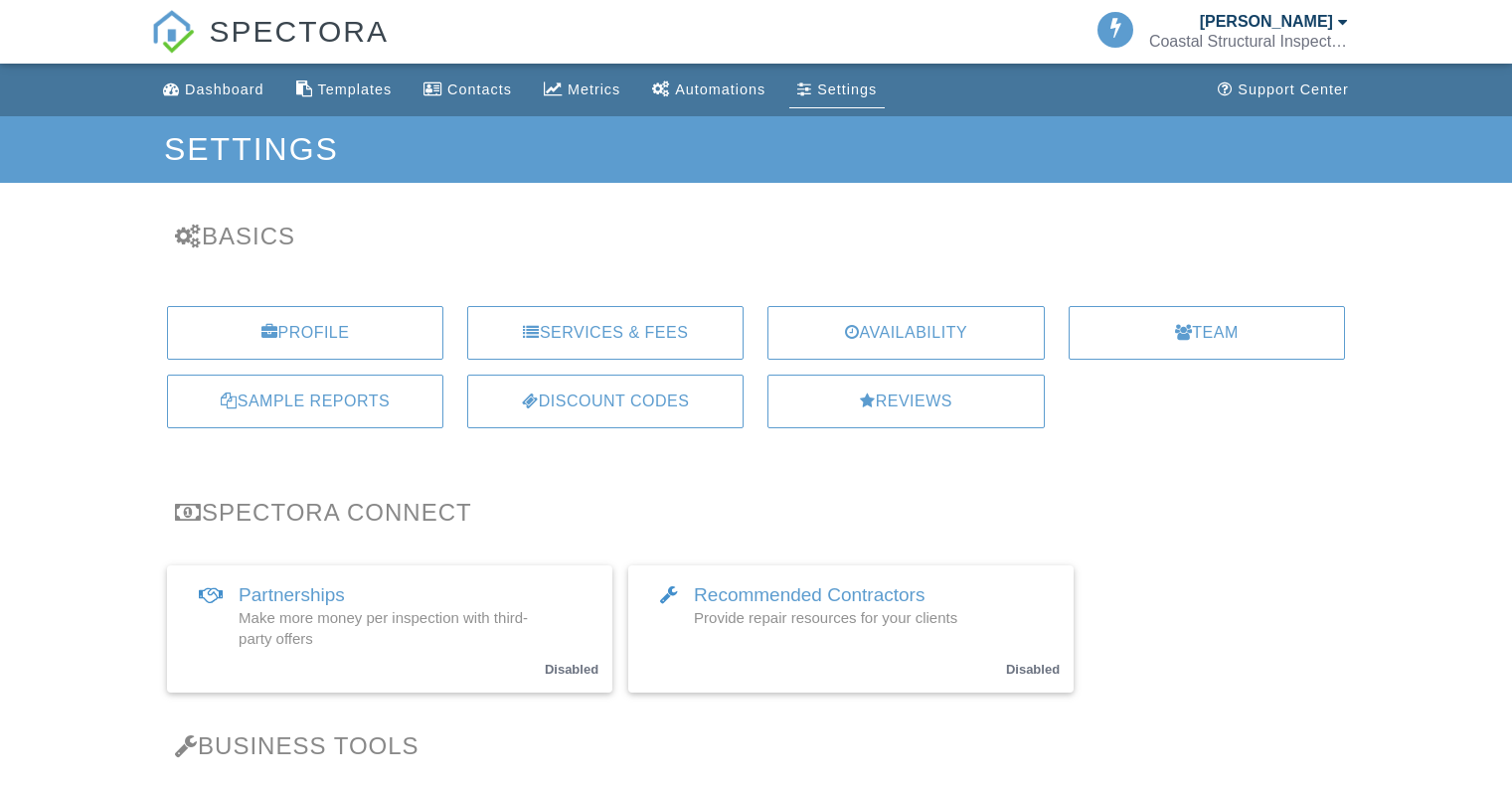 scroll, scrollTop: 0, scrollLeft: 0, axis: both 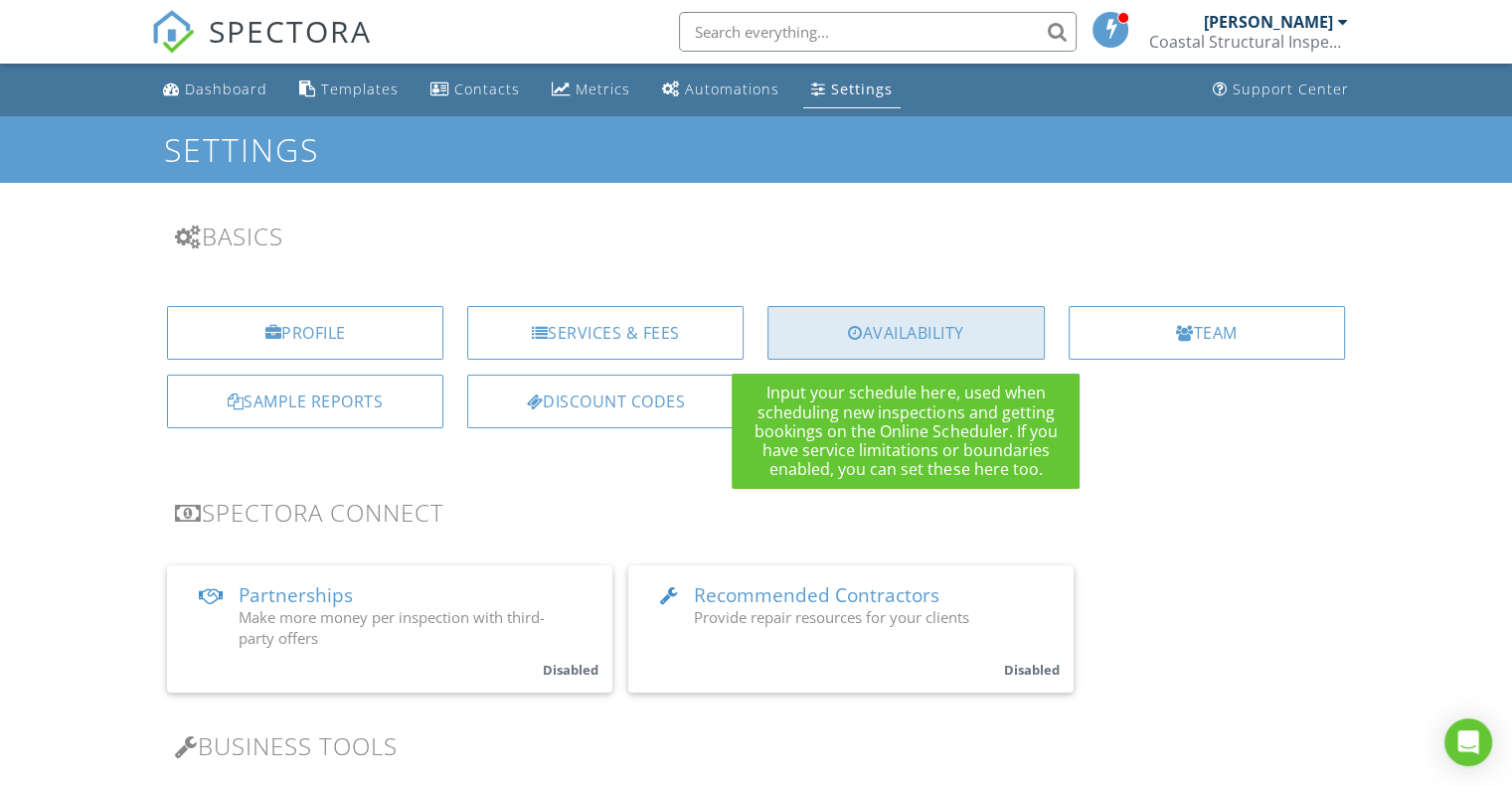 click on "Availability" at bounding box center (906, 333) 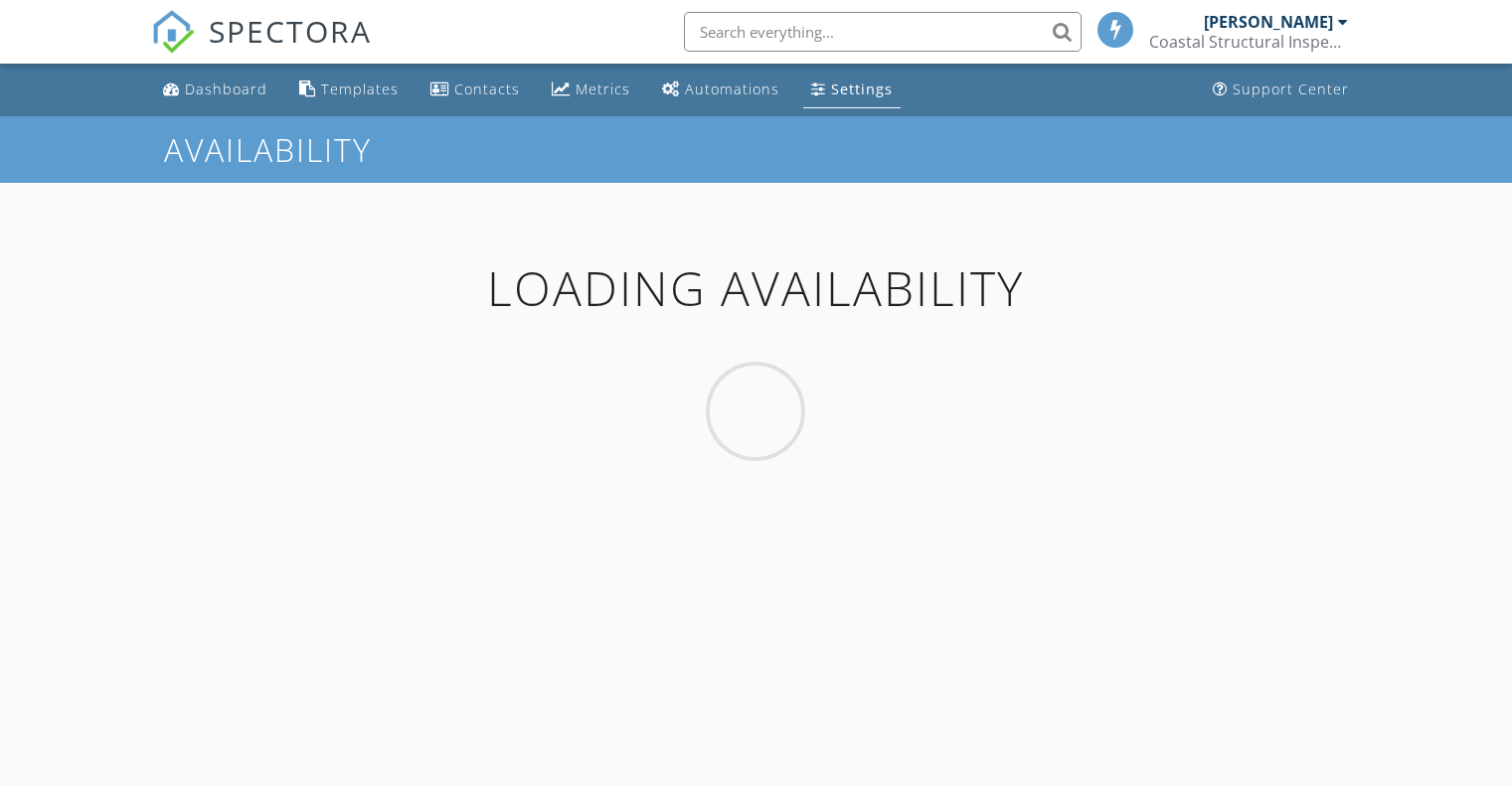 scroll, scrollTop: 0, scrollLeft: 0, axis: both 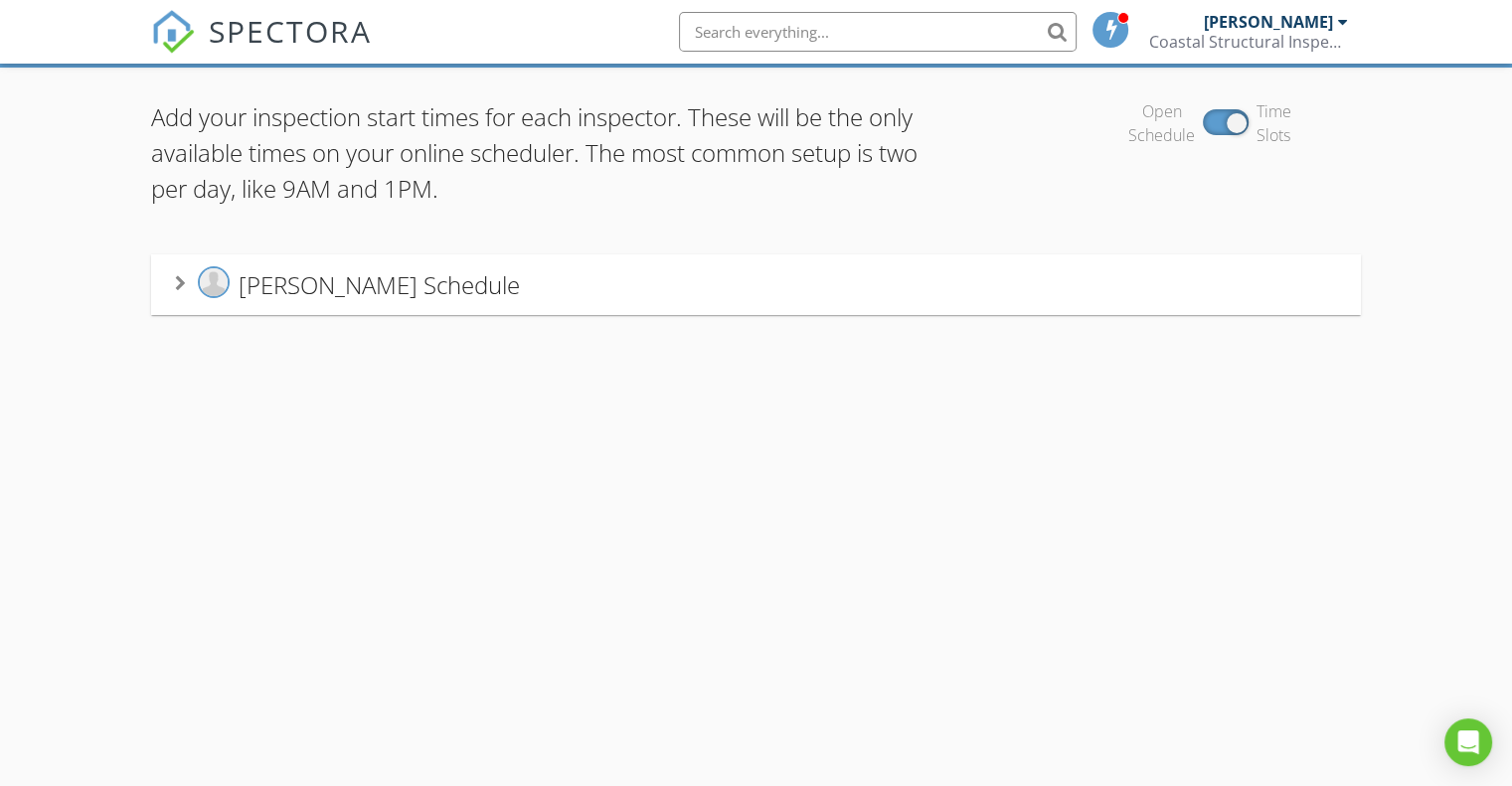 click on "[PERSON_NAME] Schedule" at bounding box center (379, 284) 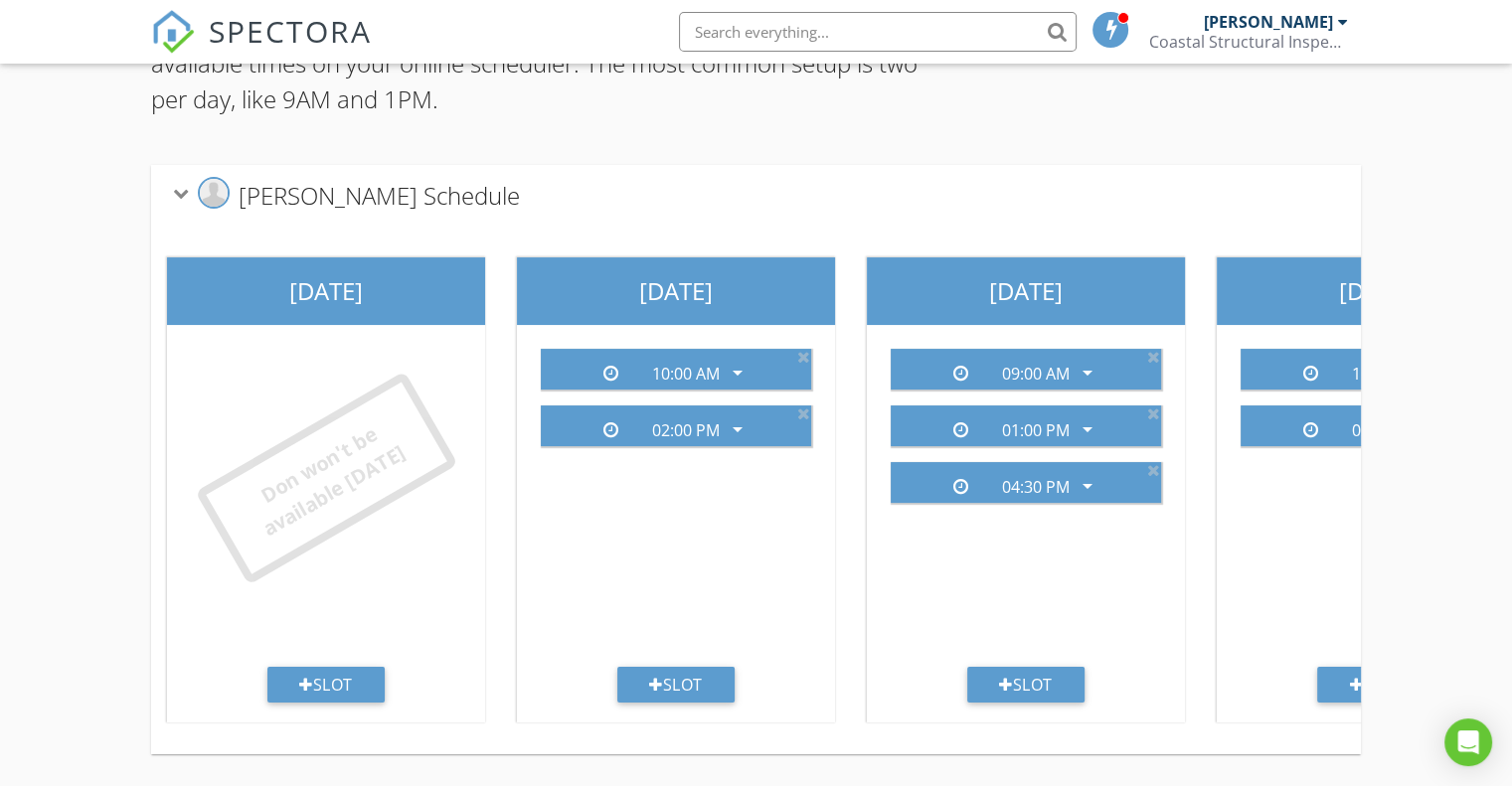scroll, scrollTop: 219, scrollLeft: 0, axis: vertical 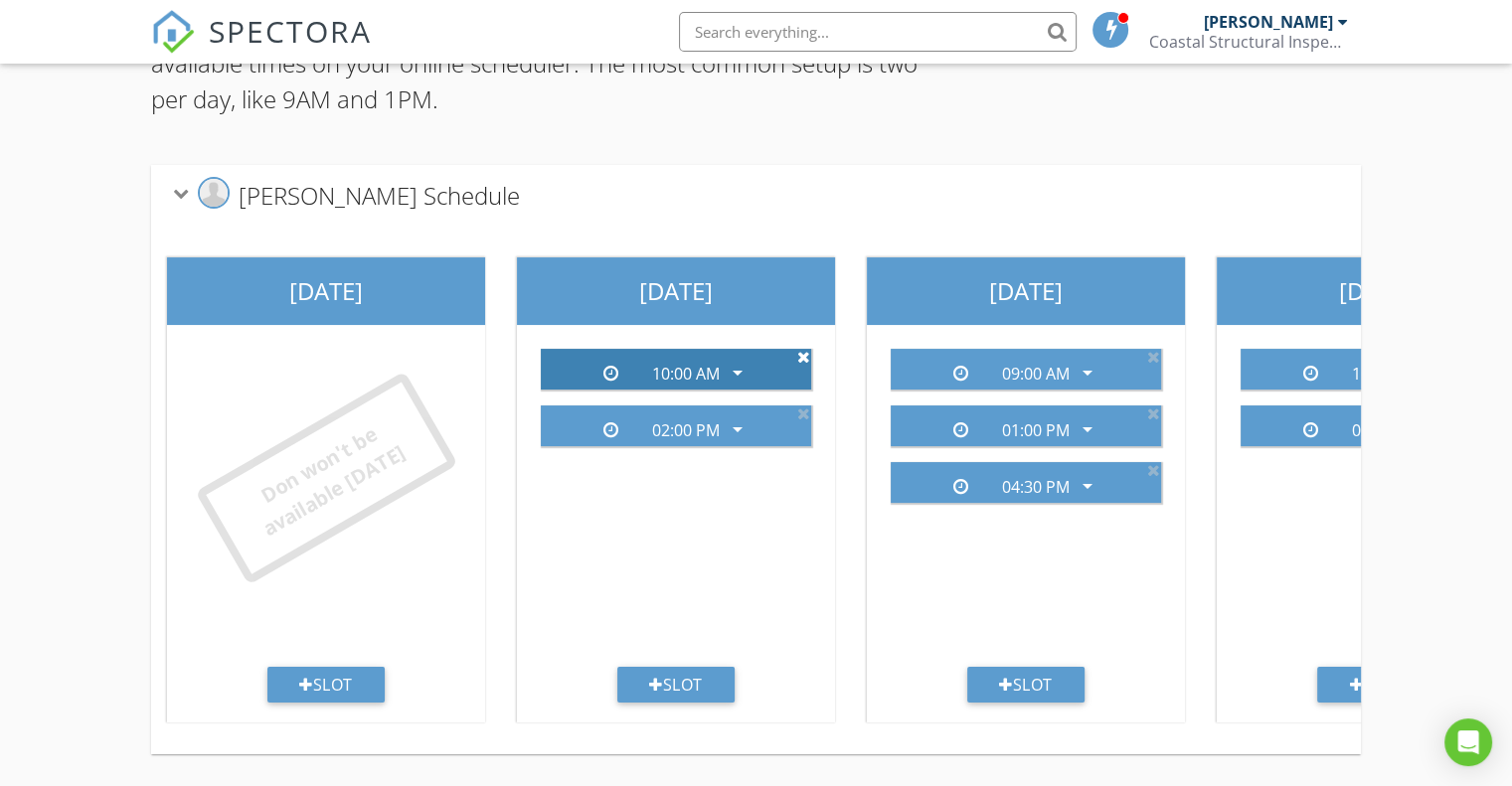 click at bounding box center (803, 357) 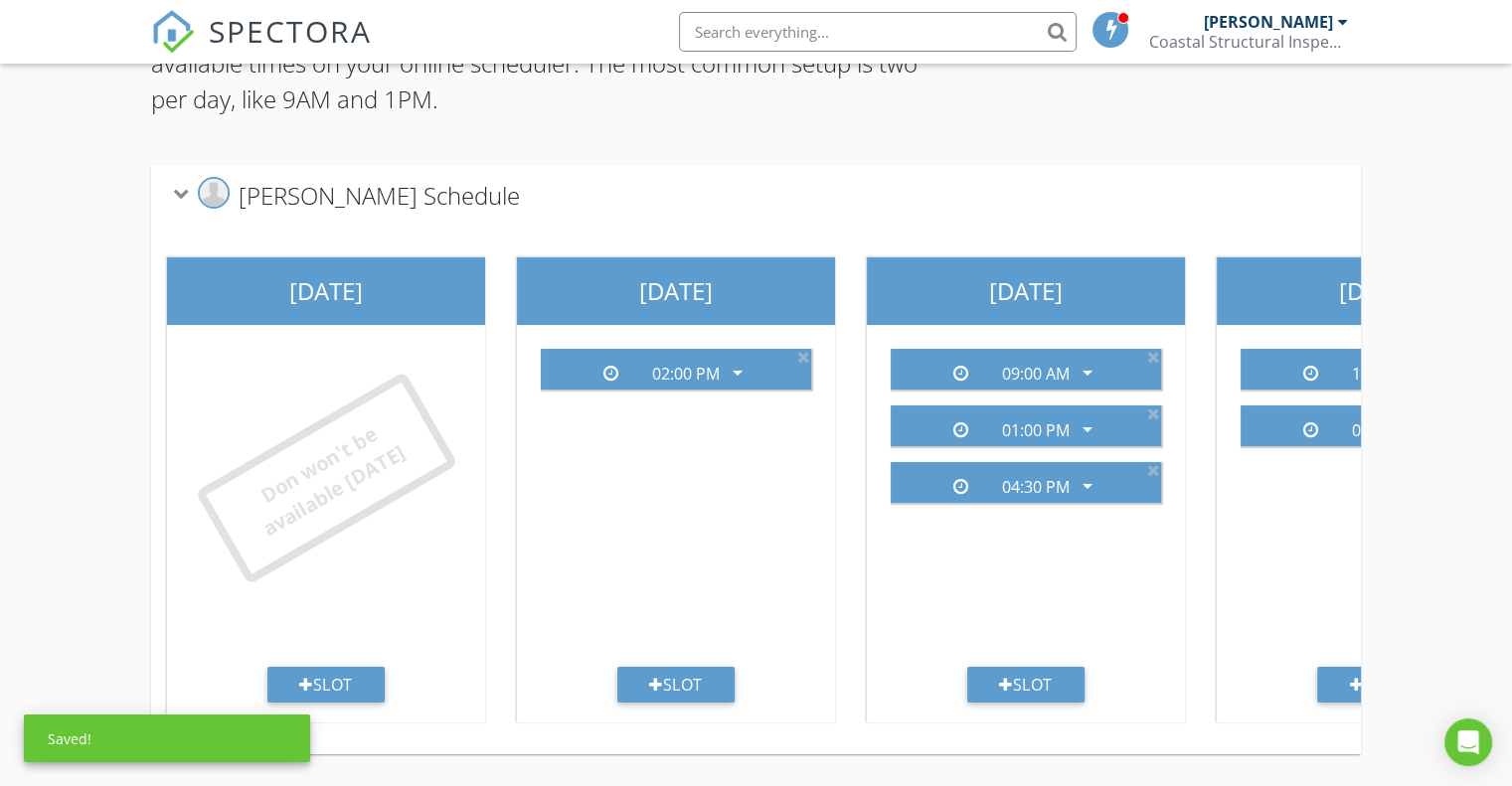 click at bounding box center [803, 357] 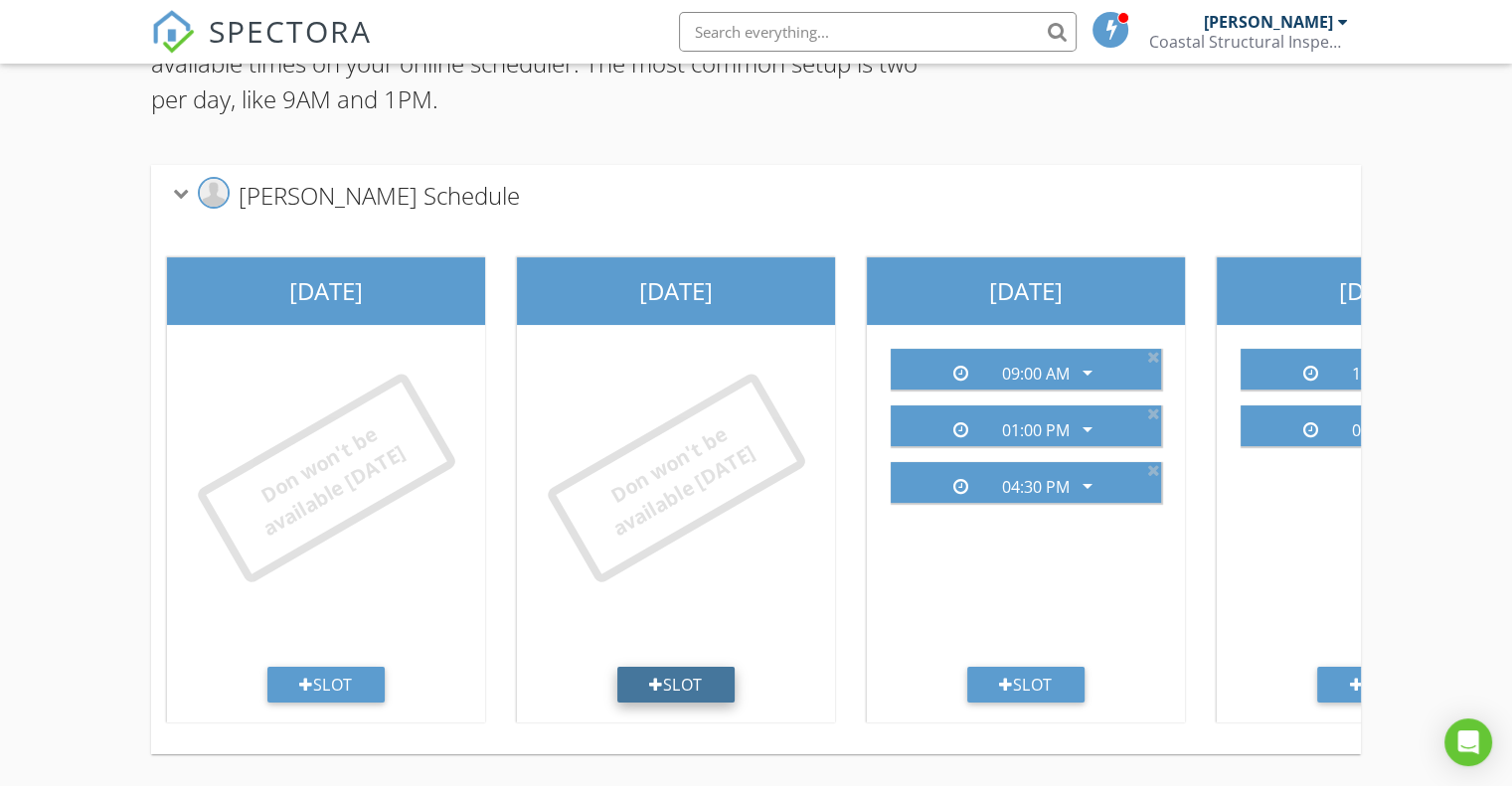 click on "Slot" at bounding box center (676, 685) 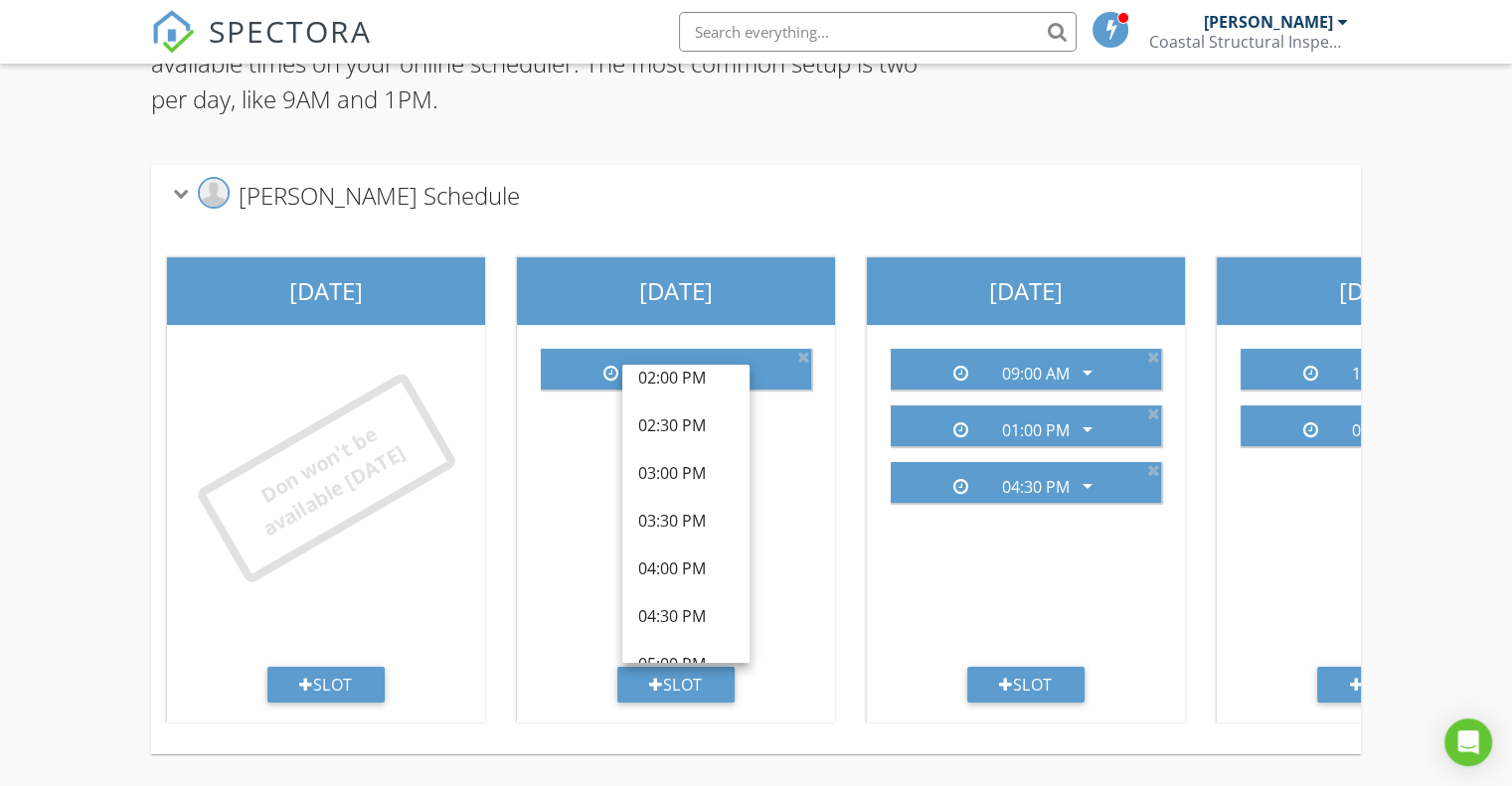 scroll, scrollTop: 795, scrollLeft: 0, axis: vertical 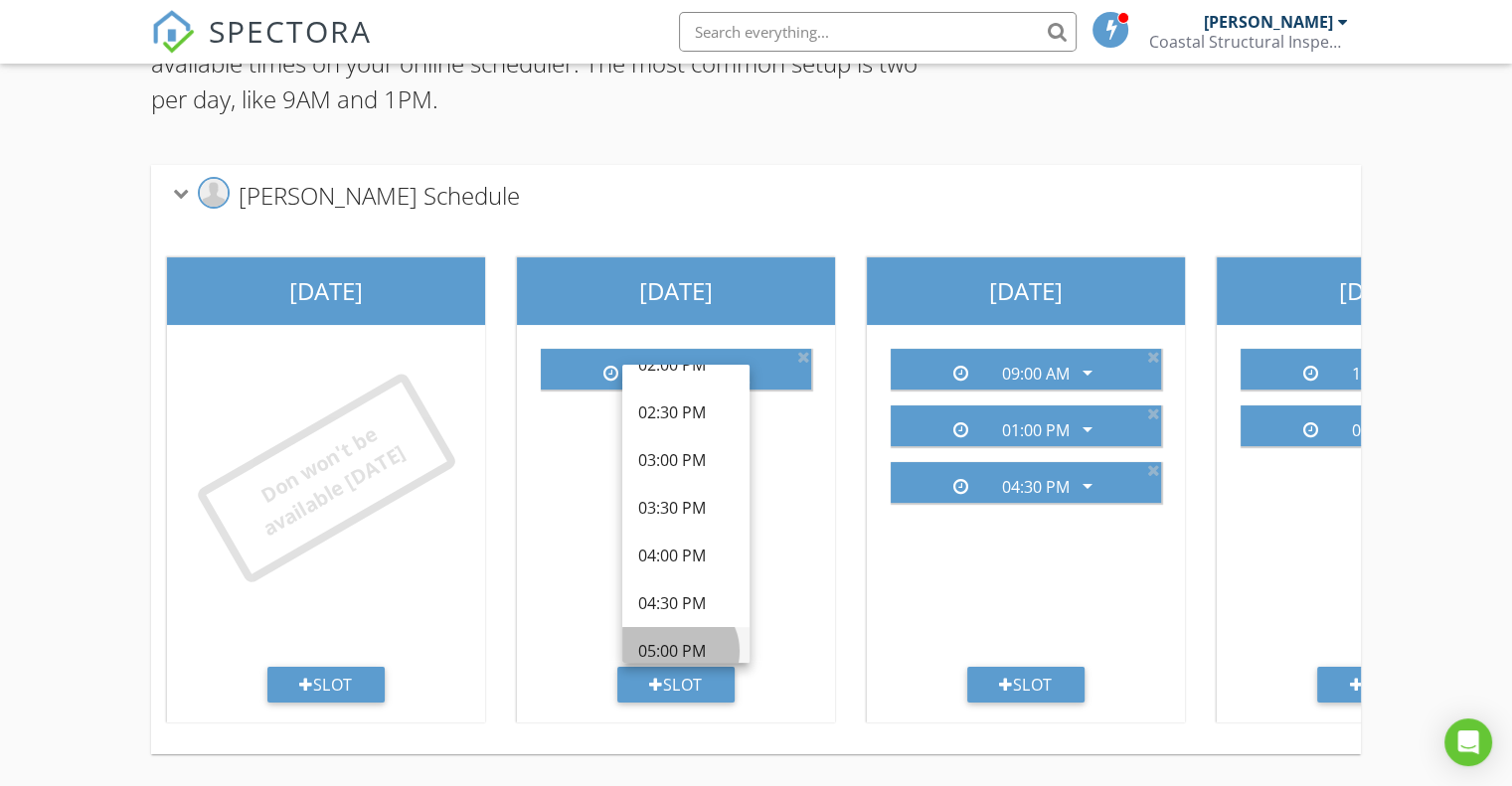 click on "05:00 PM" at bounding box center [686, 651] 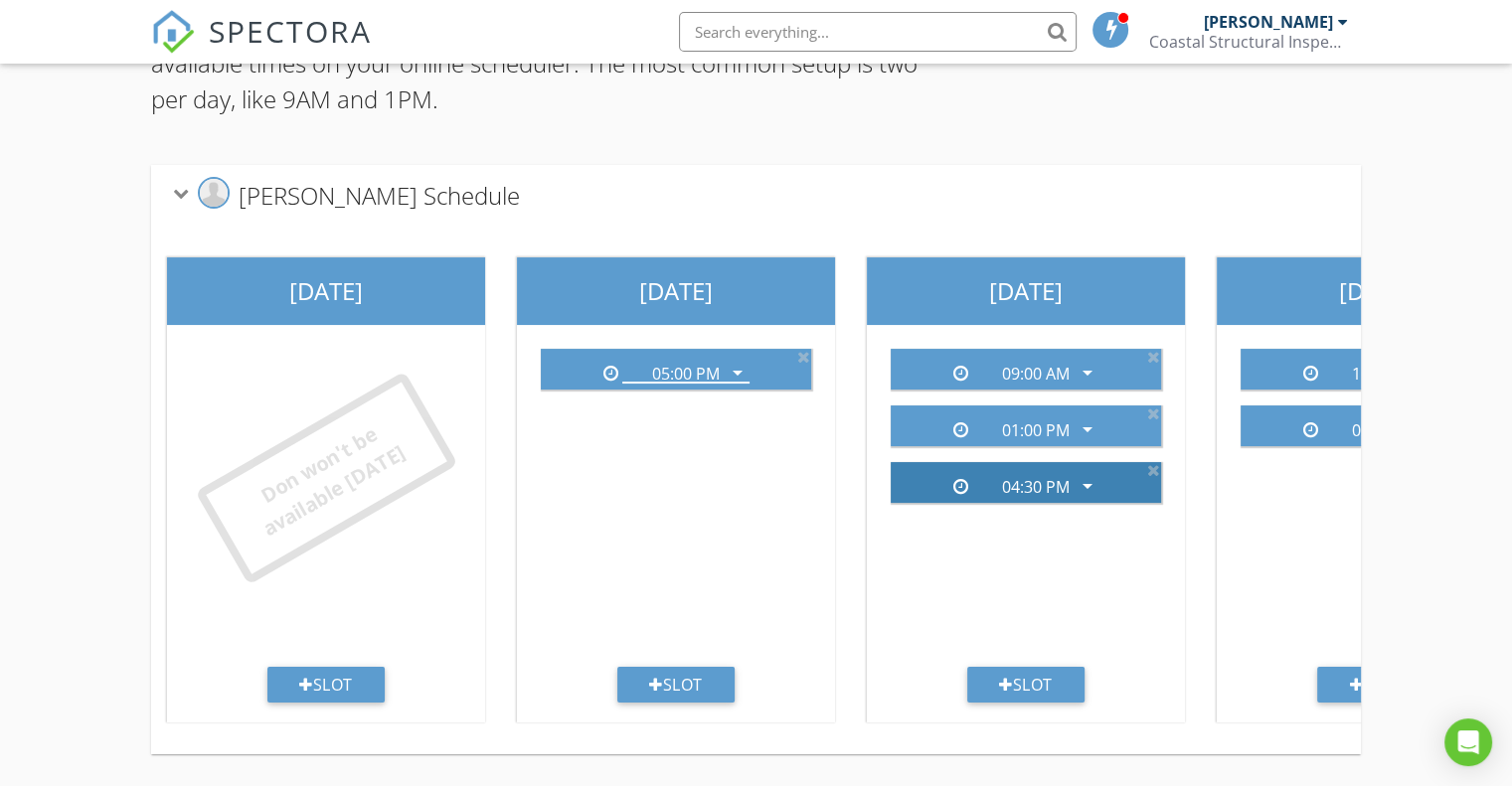 click on "arrow_drop_down" at bounding box center (1088, 486) 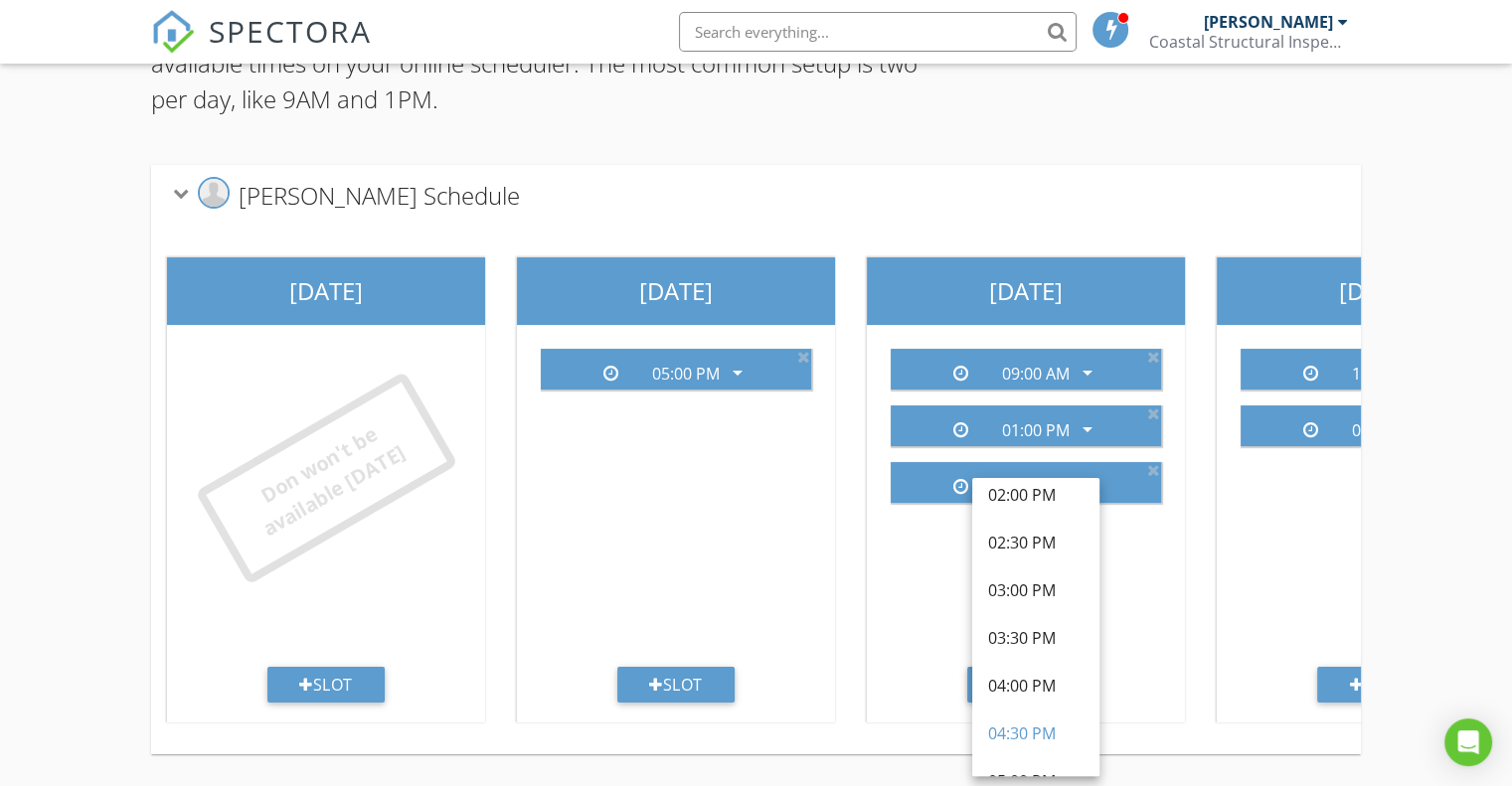 scroll, scrollTop: 702, scrollLeft: 0, axis: vertical 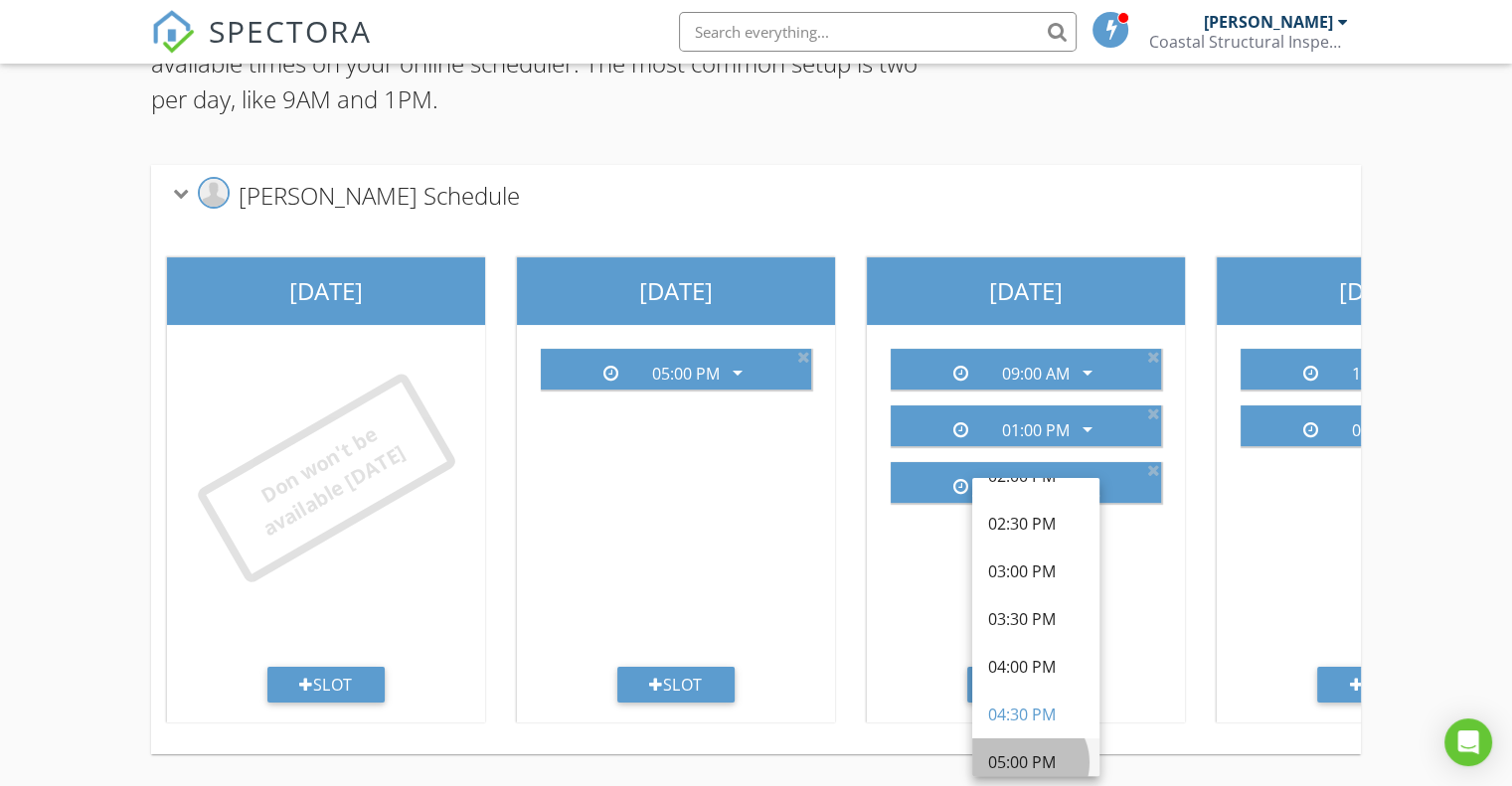 click on "05:00 PM" at bounding box center [1036, 762] 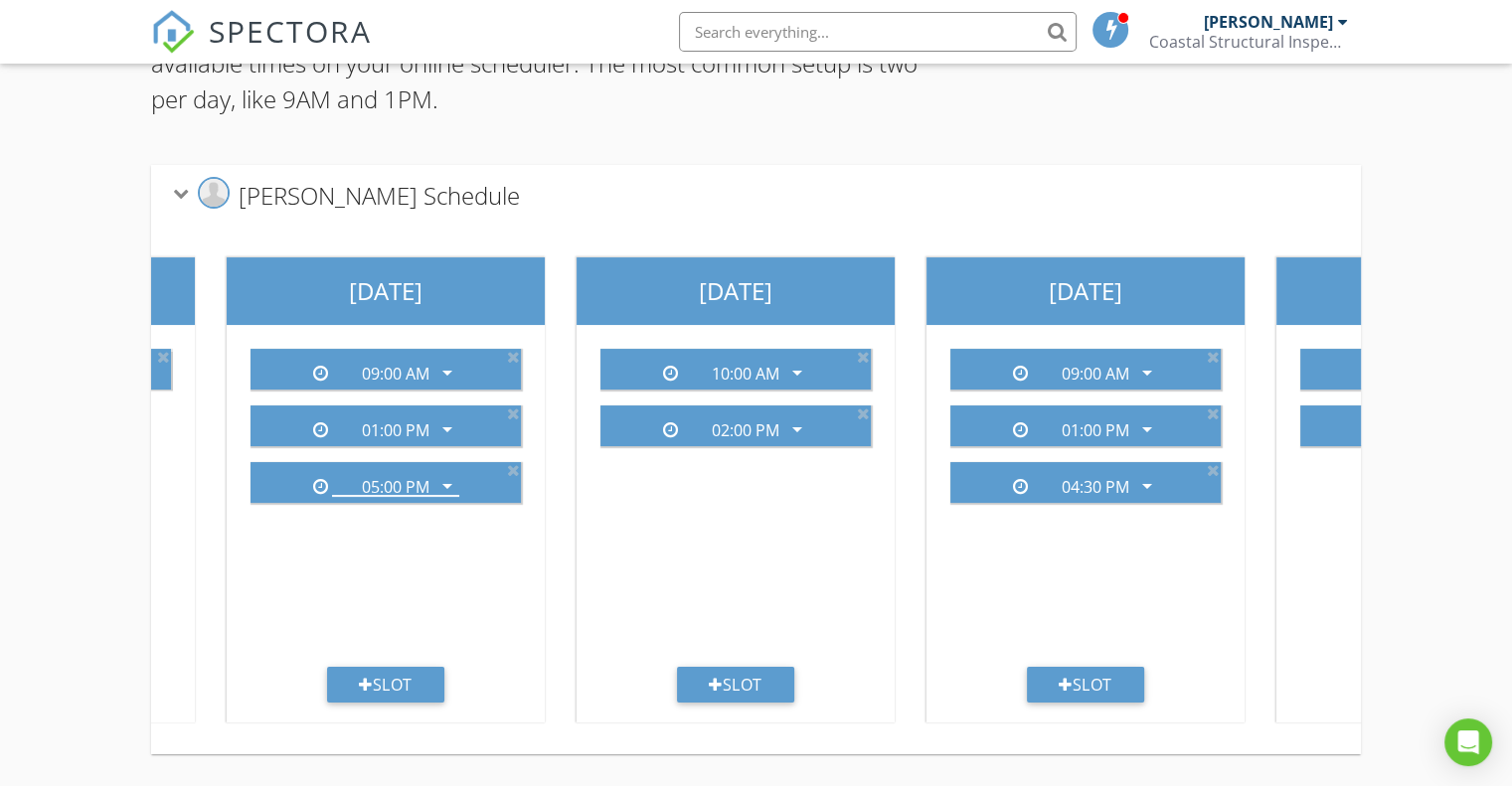 scroll, scrollTop: 0, scrollLeft: 676, axis: horizontal 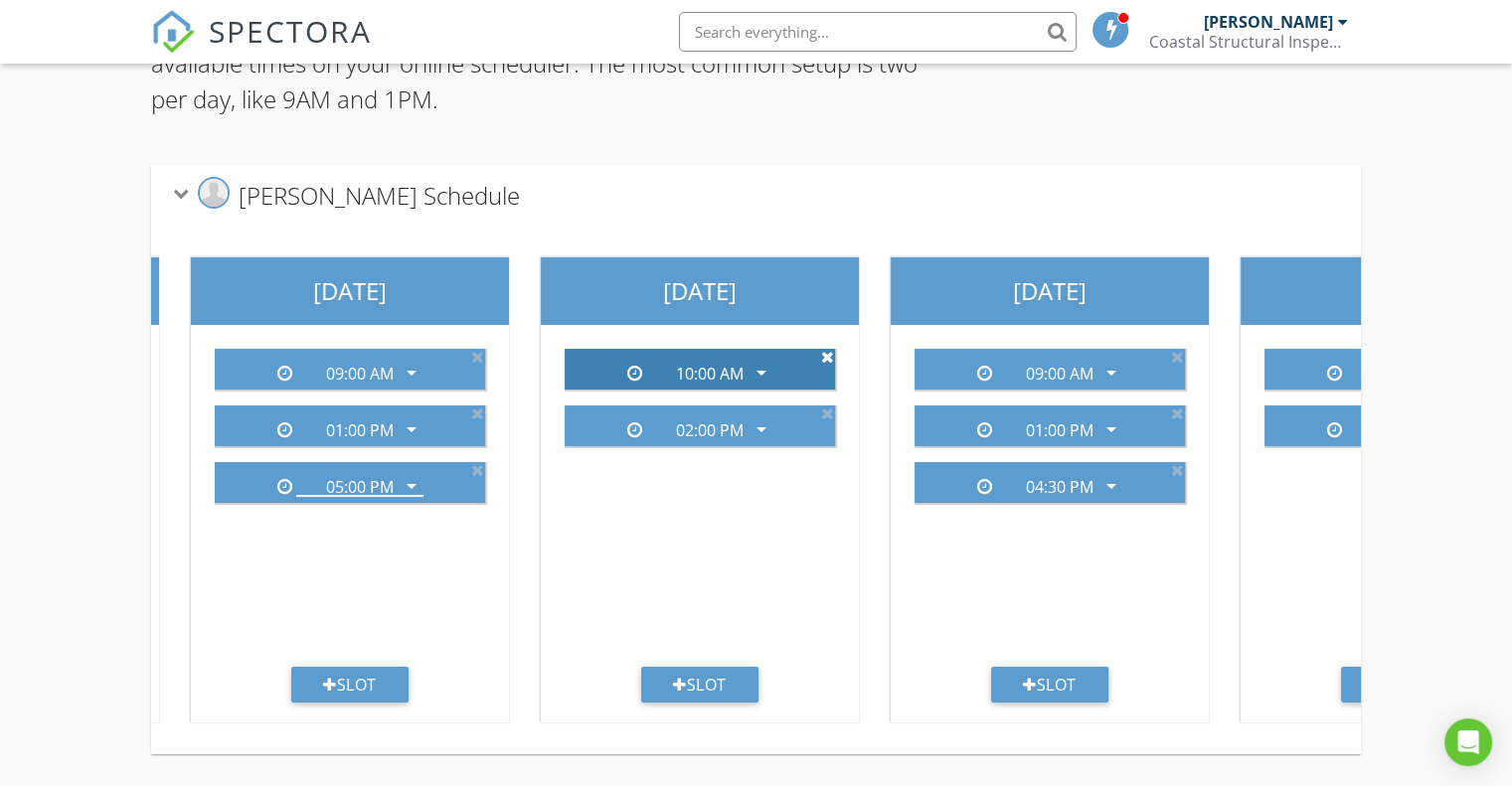 click at bounding box center (827, 357) 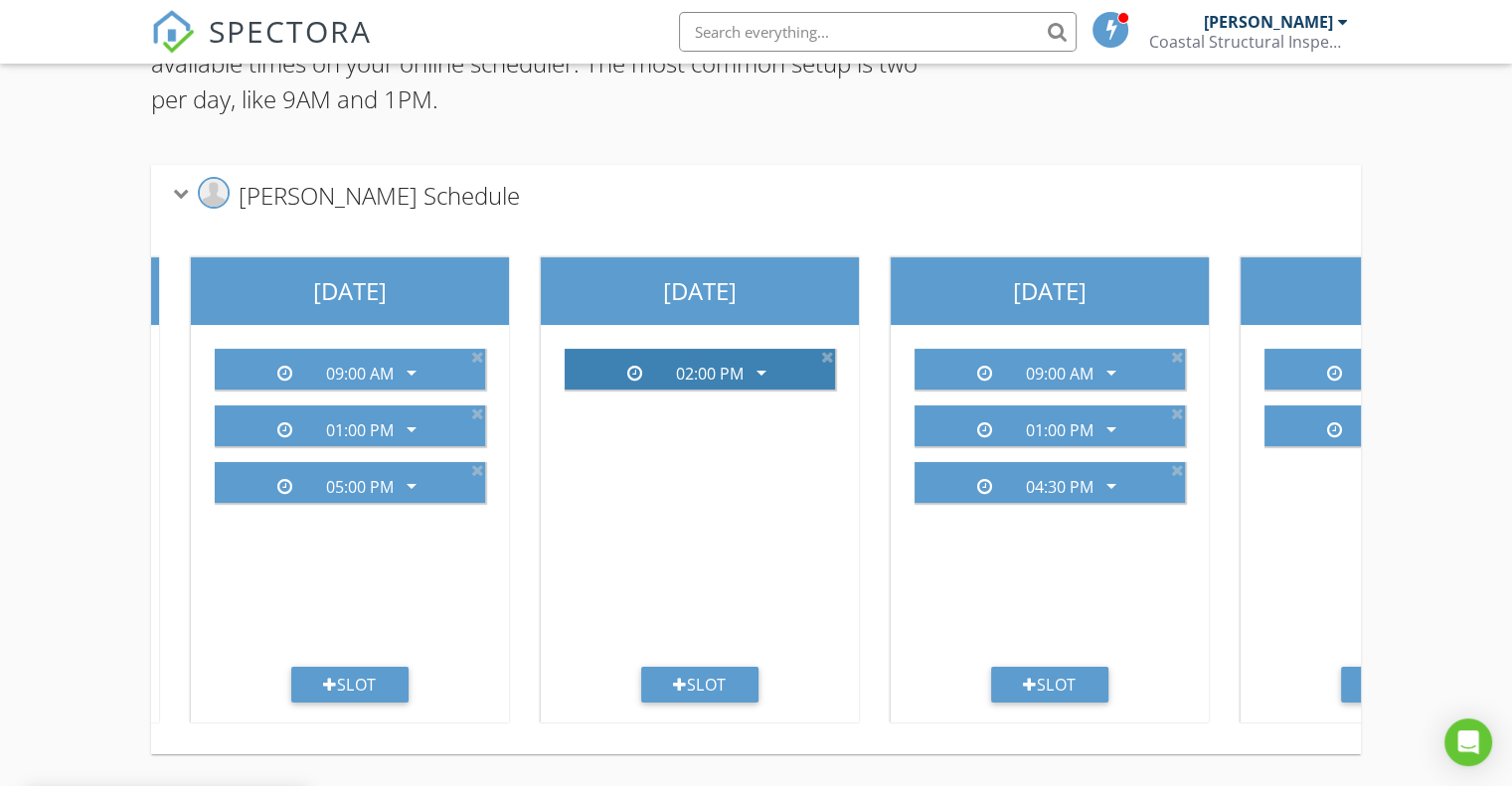 click on "arrow_drop_down" at bounding box center [761, 373] 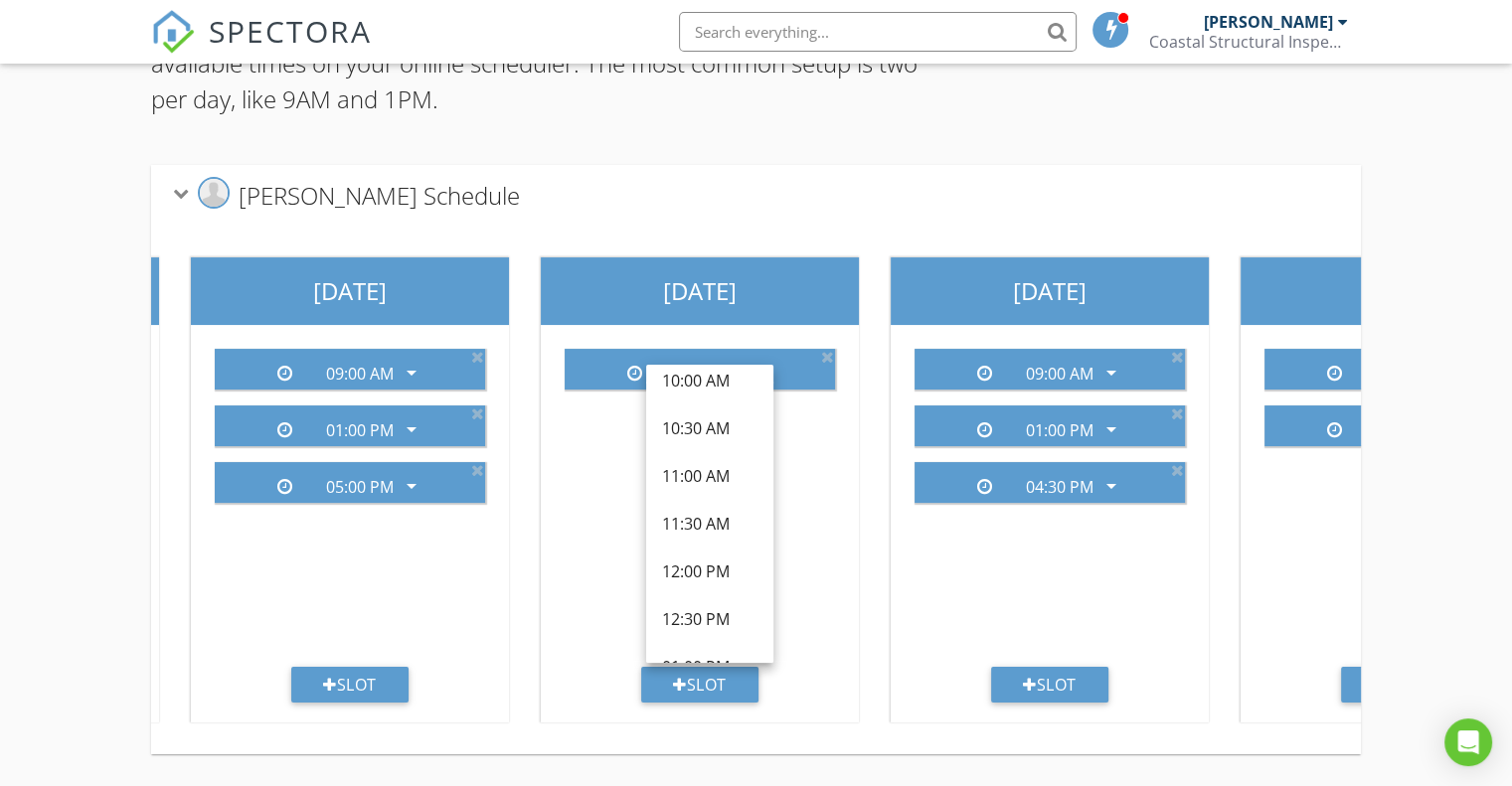 scroll, scrollTop: 437, scrollLeft: 0, axis: vertical 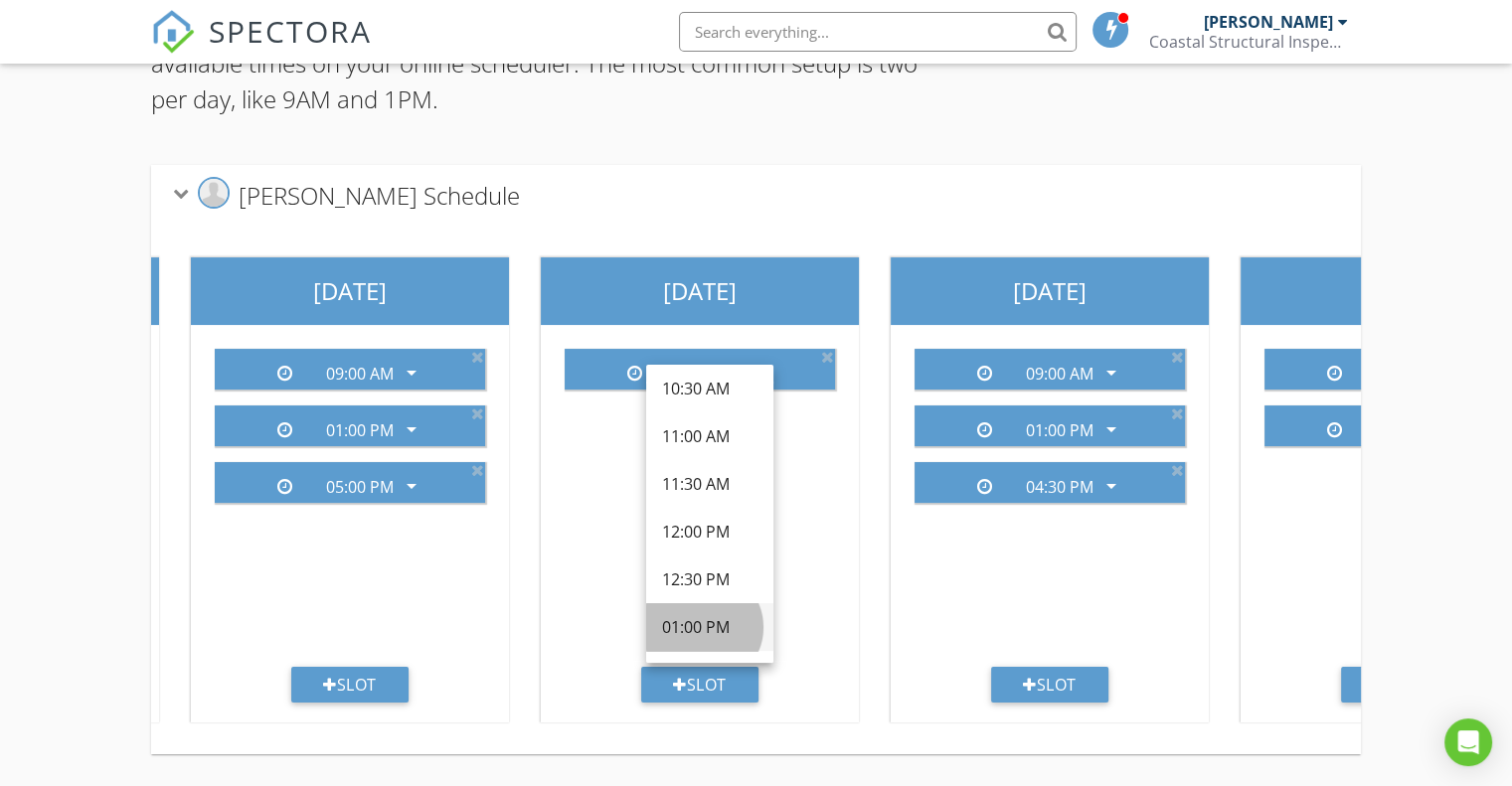 click on "01:00 PM" at bounding box center [710, 627] 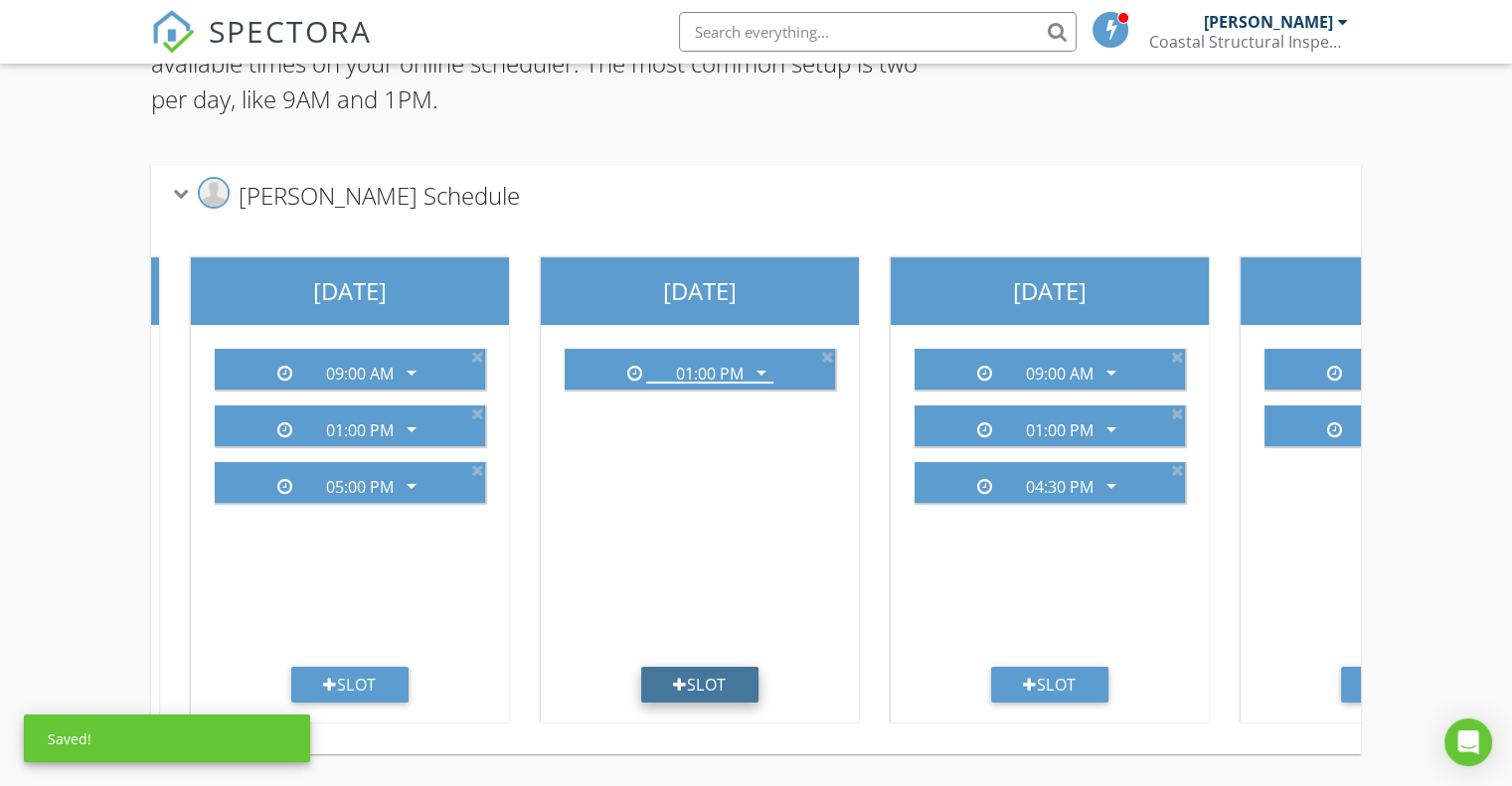 click on "Slot" at bounding box center (700, 685) 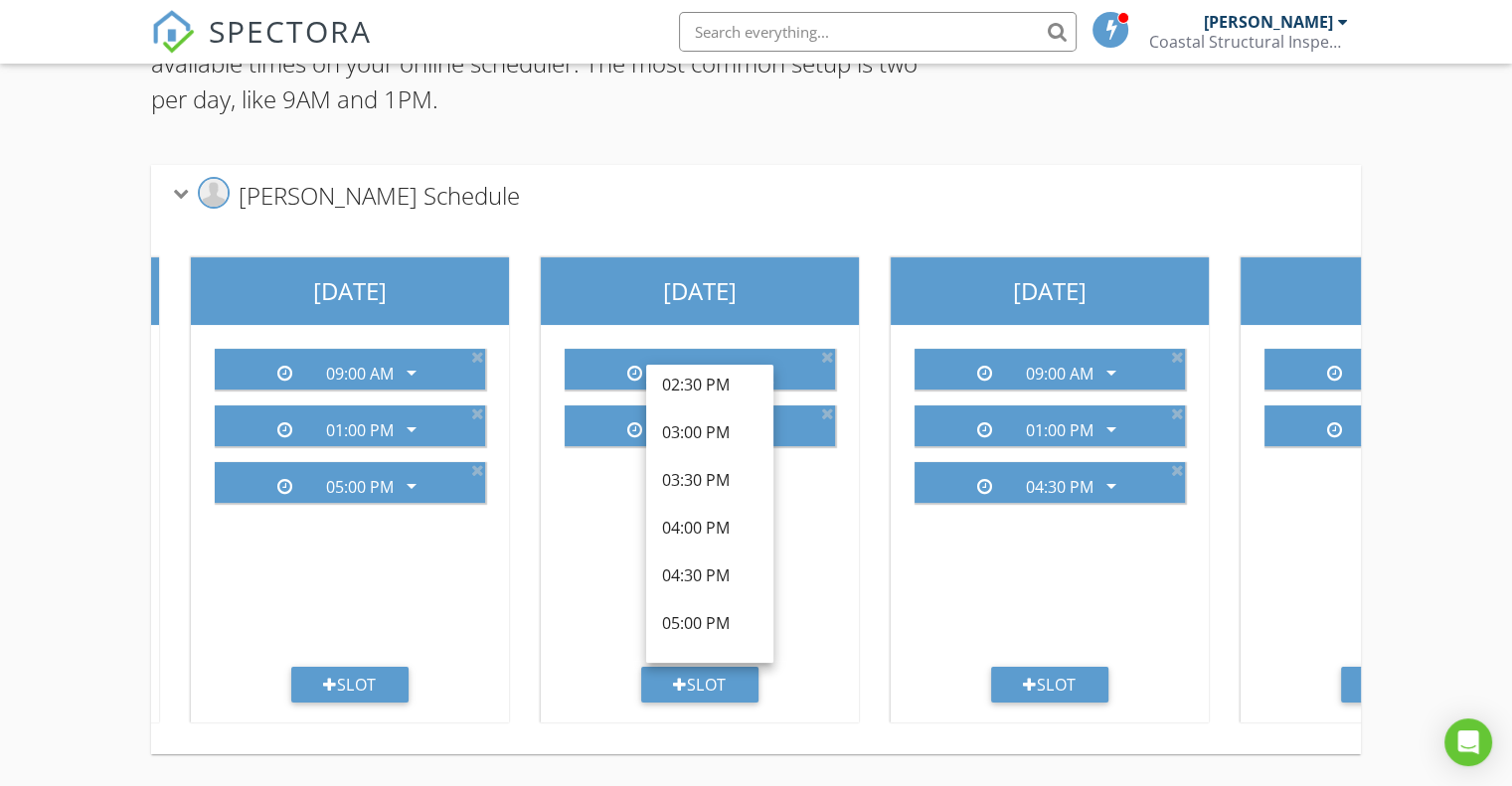 scroll, scrollTop: 795, scrollLeft: 0, axis: vertical 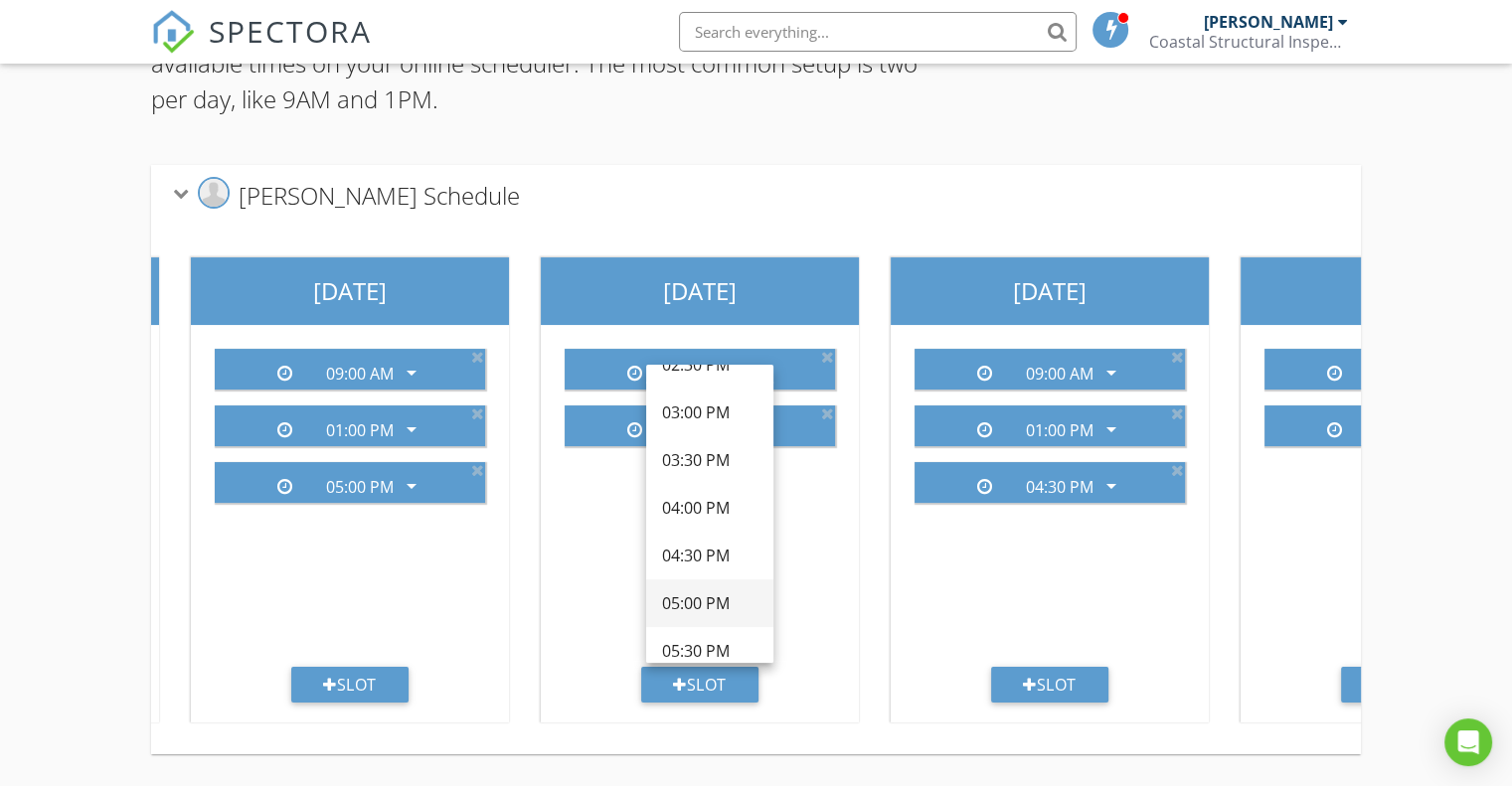 click on "05:00 PM" at bounding box center (710, 603) 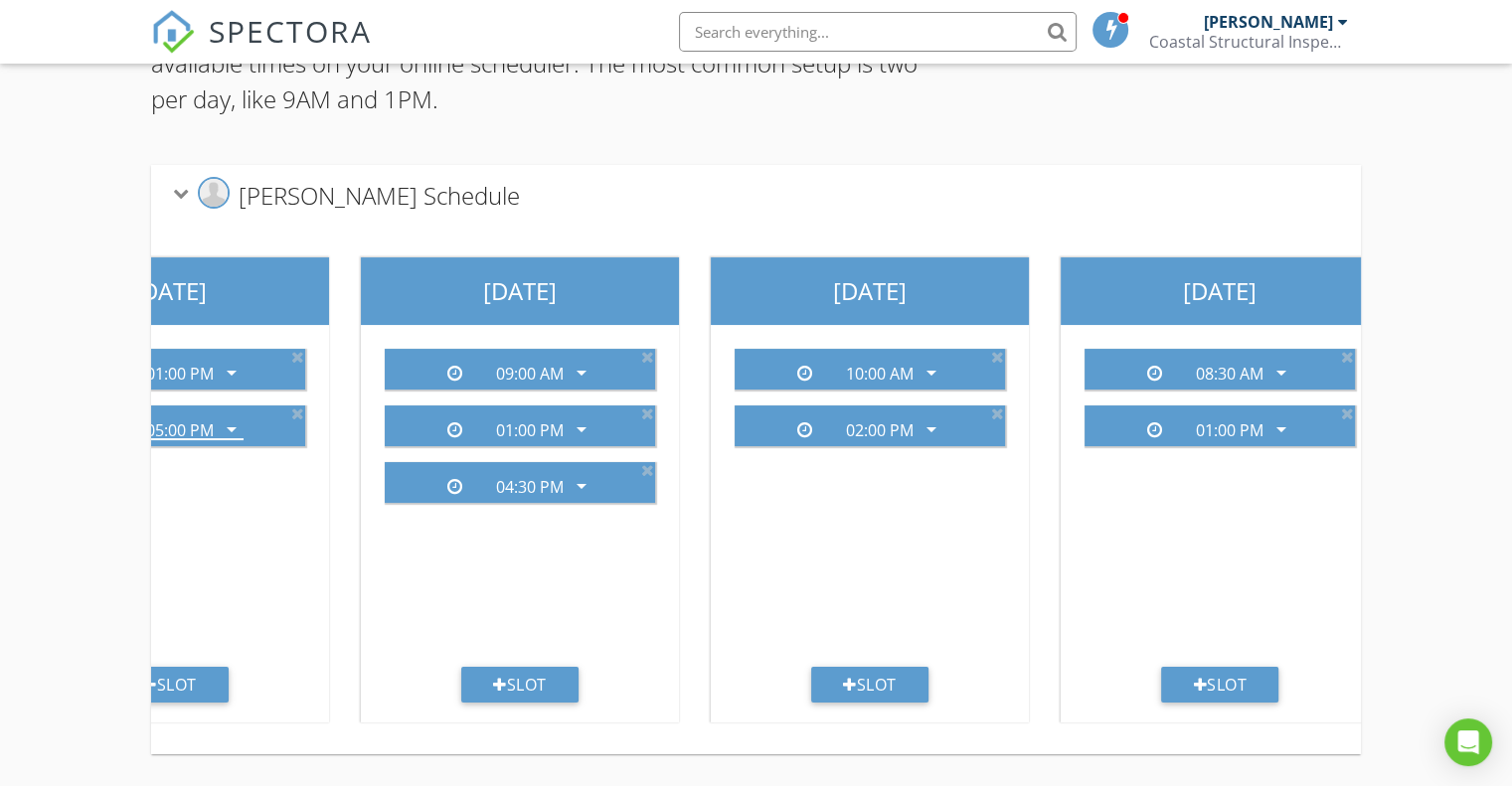 scroll, scrollTop: 0, scrollLeft: 1240, axis: horizontal 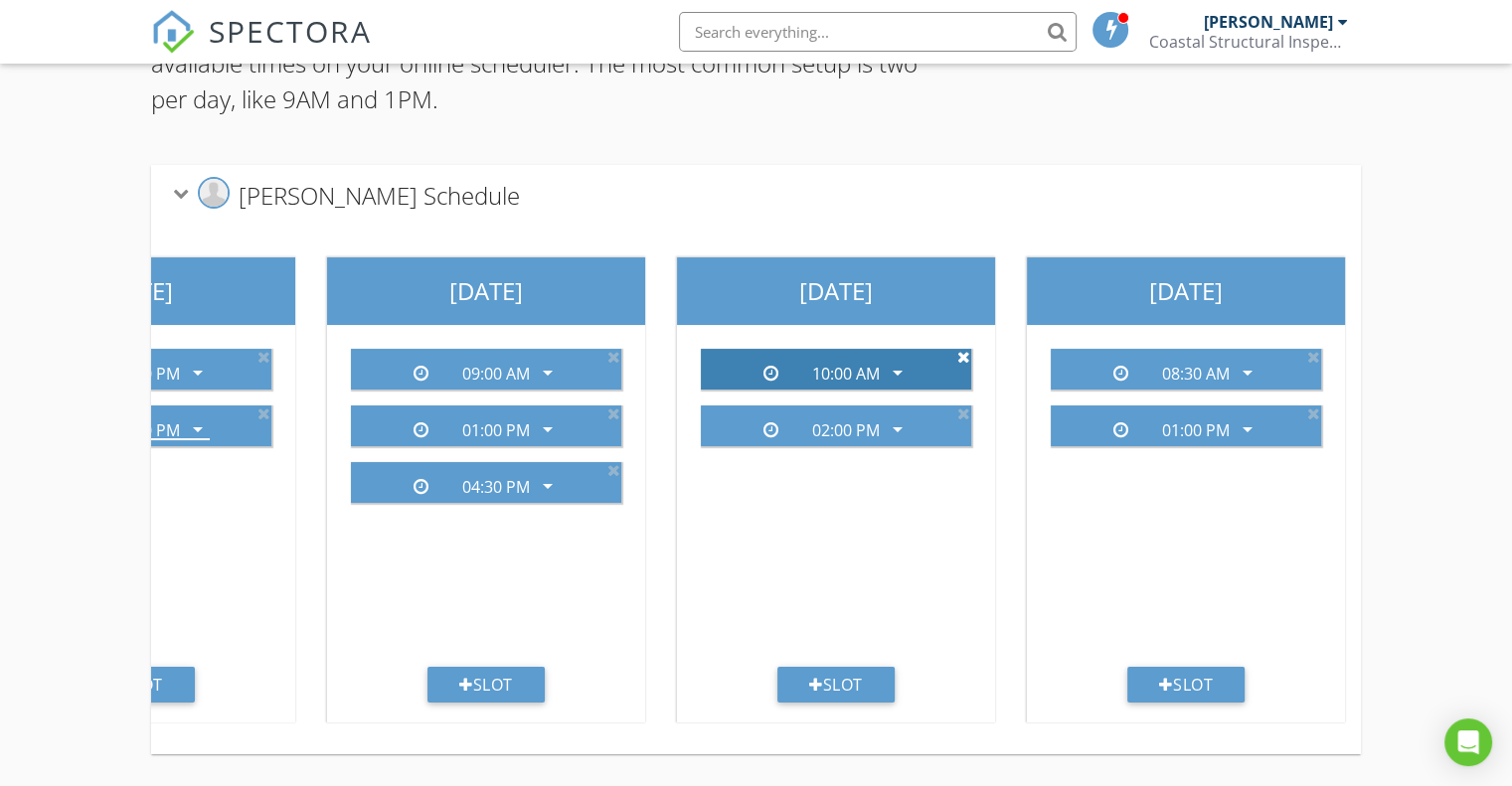 click at bounding box center (963, 357) 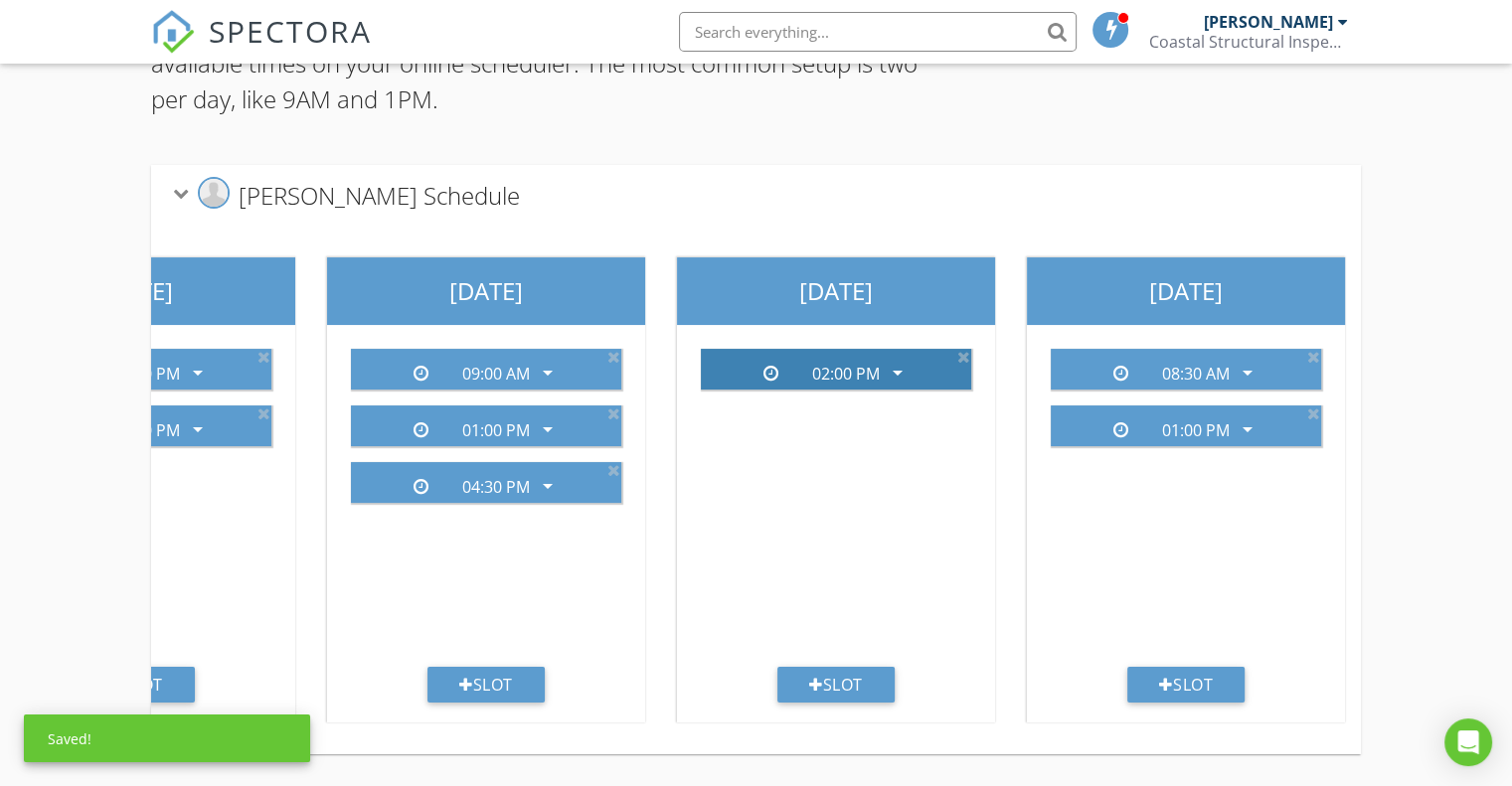 click on "arrow_drop_down" at bounding box center [898, 373] 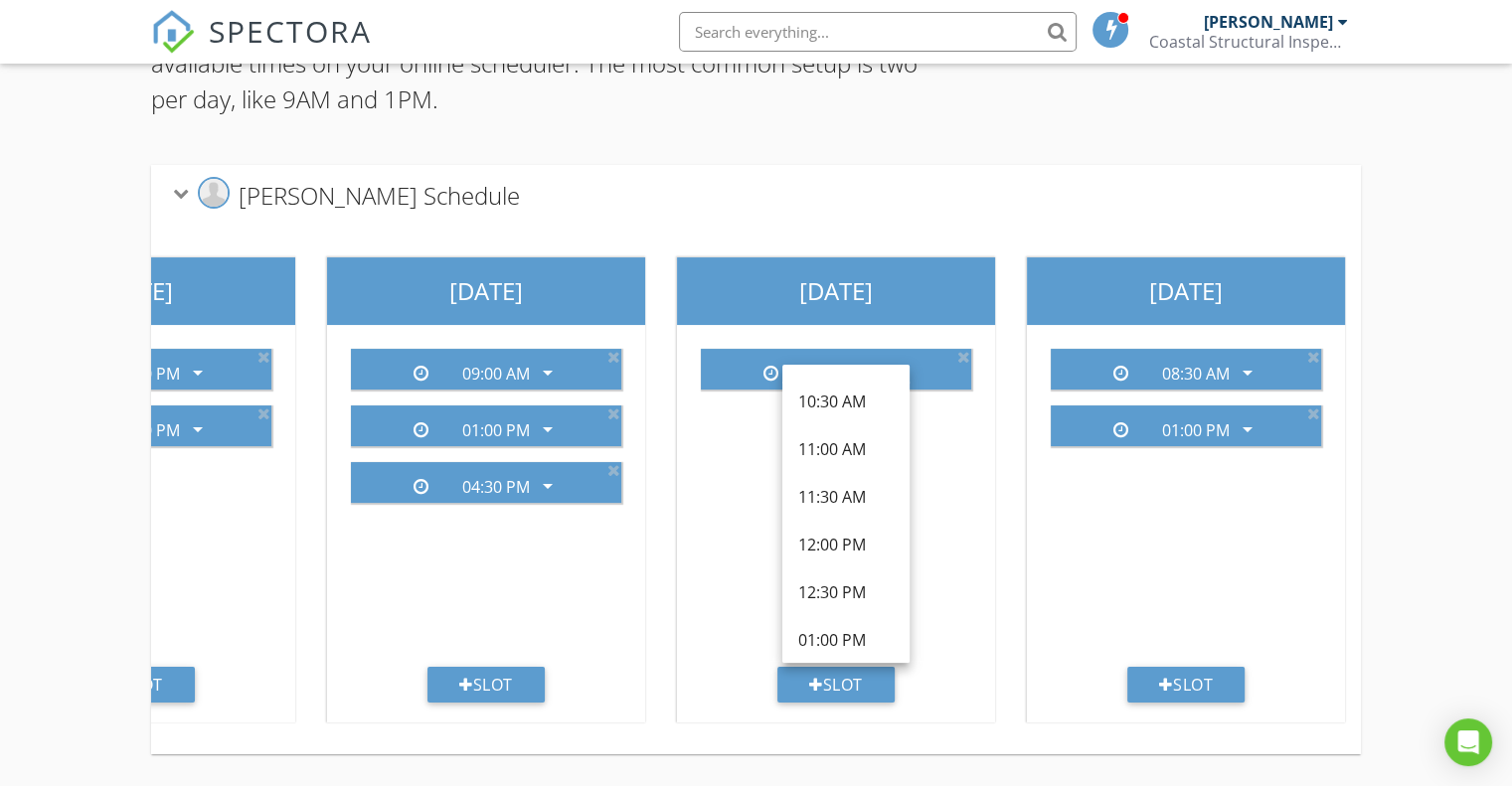 scroll, scrollTop: 437, scrollLeft: 0, axis: vertical 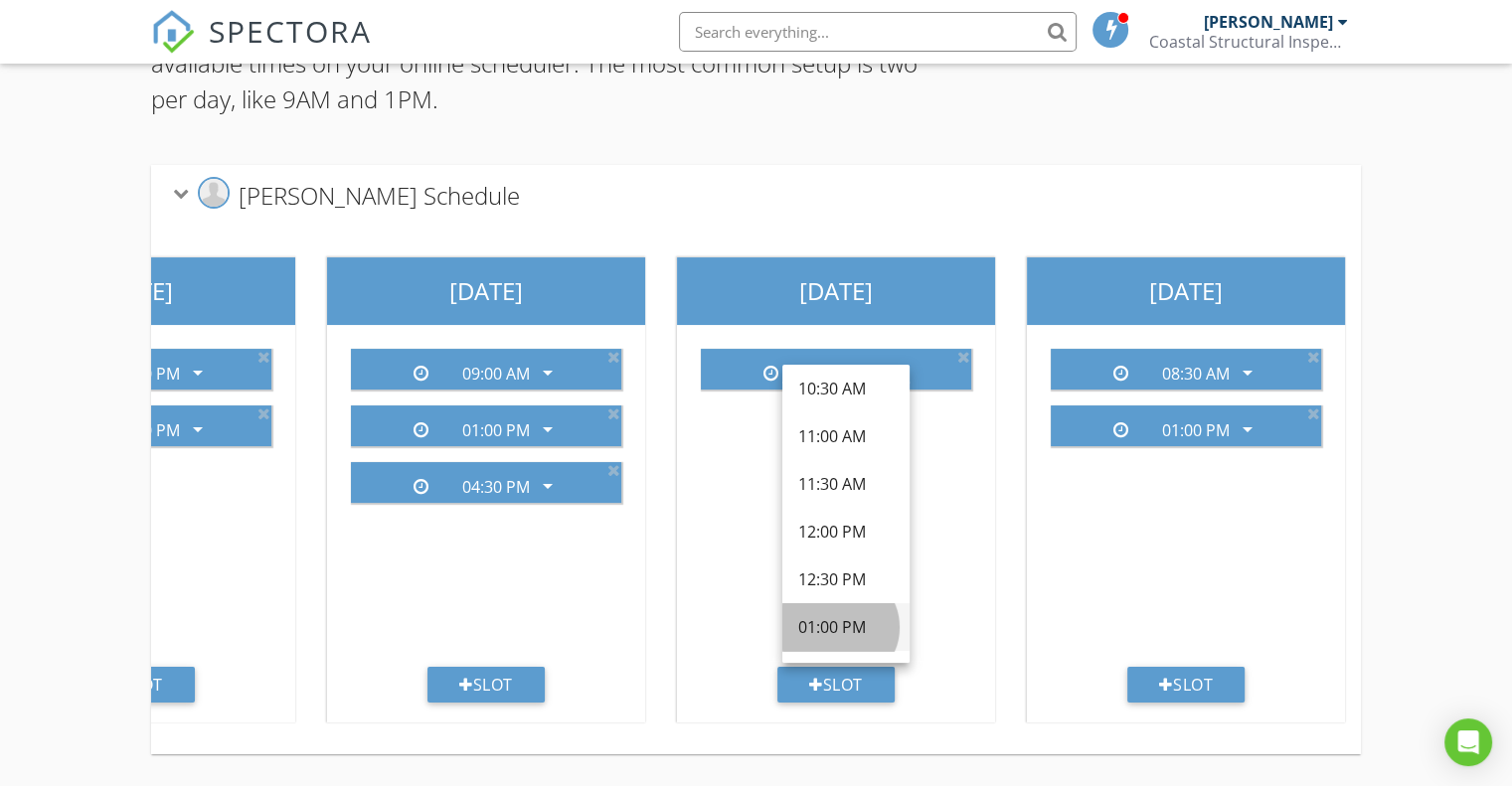click on "01:00 PM" at bounding box center (846, 627) 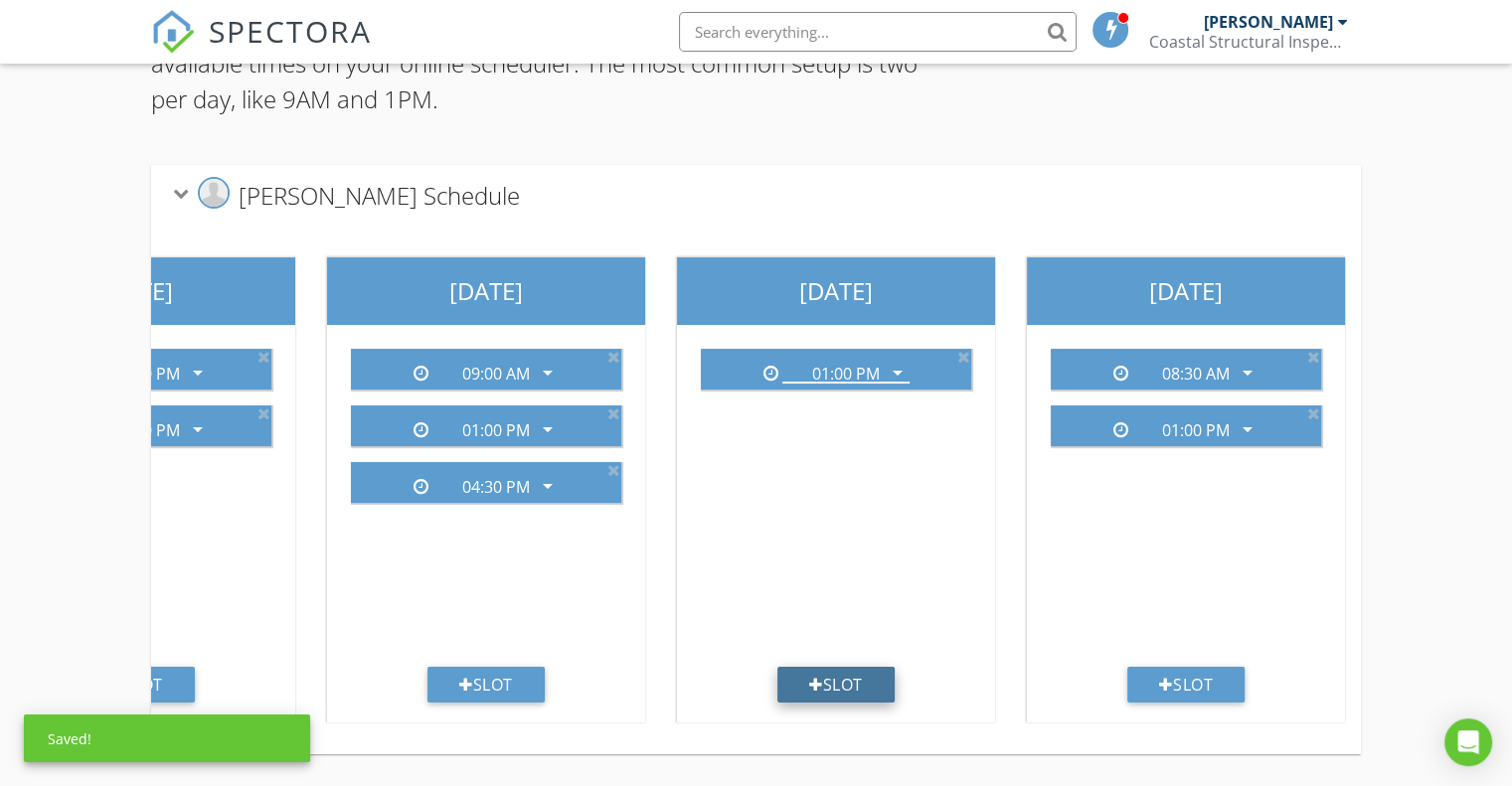 click on "Slot" at bounding box center [836, 685] 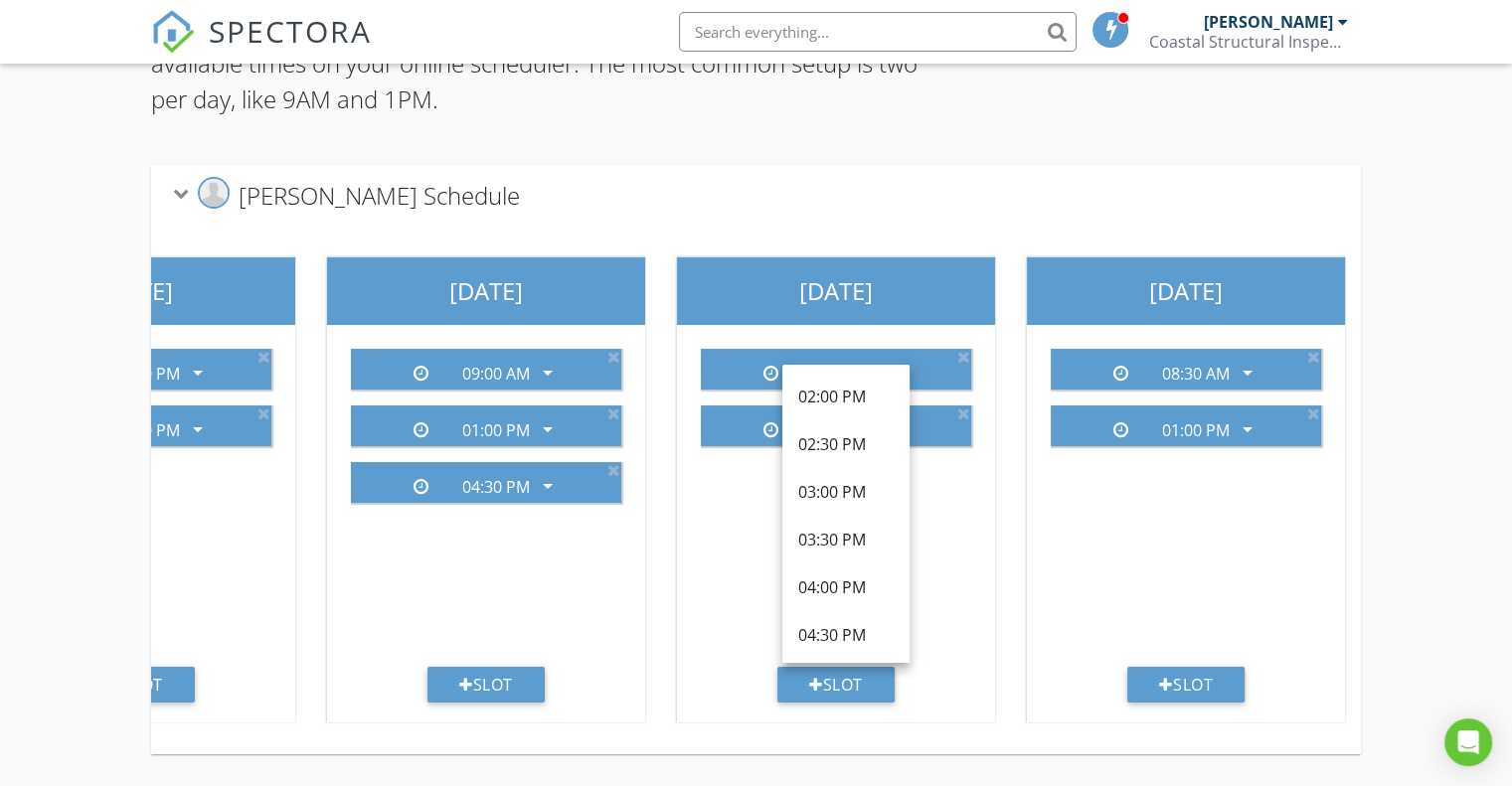 scroll, scrollTop: 755, scrollLeft: 0, axis: vertical 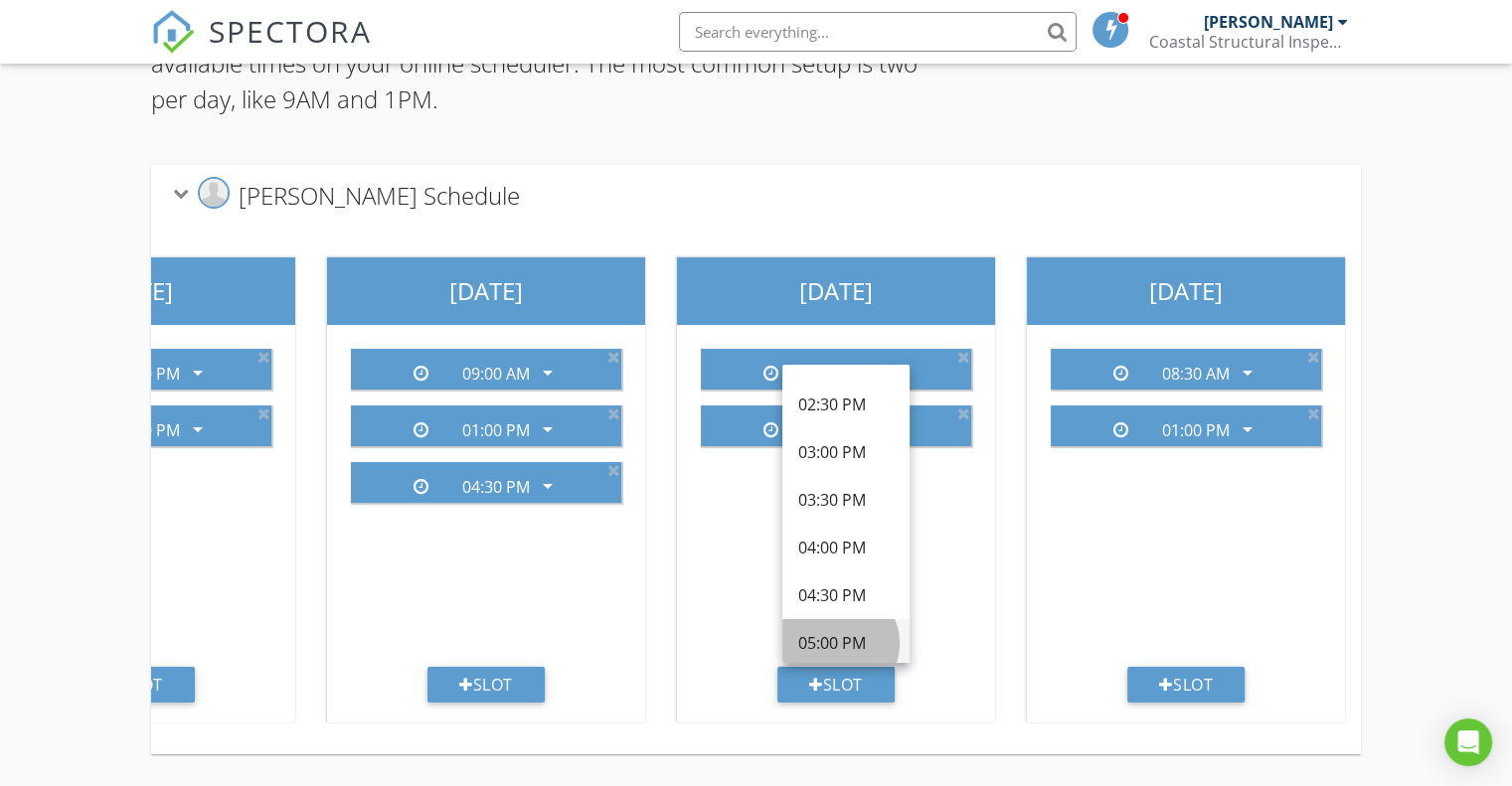 click on "05:00 PM" at bounding box center [846, 643] 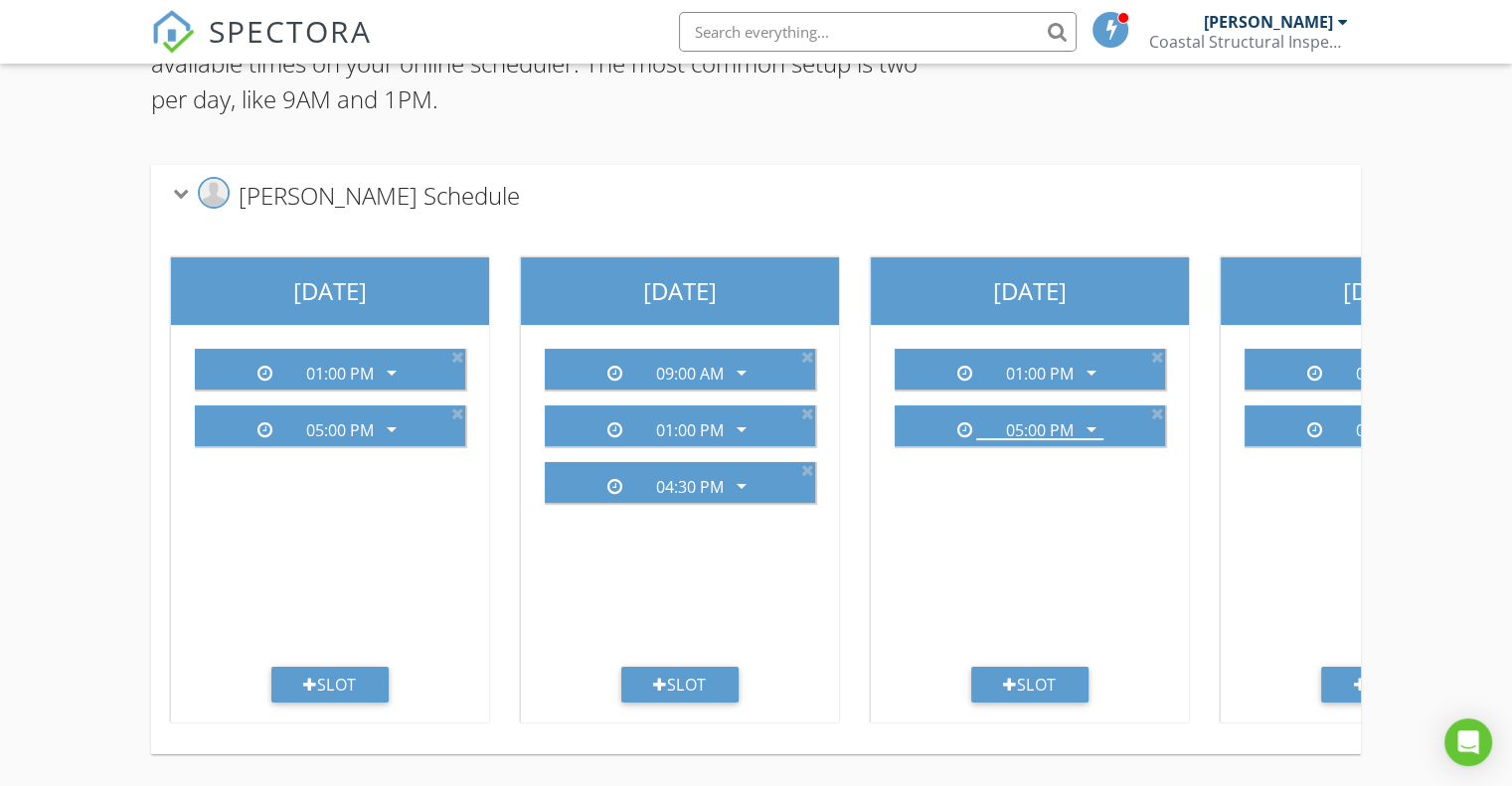 scroll, scrollTop: 0, scrollLeft: 1074, axis: horizontal 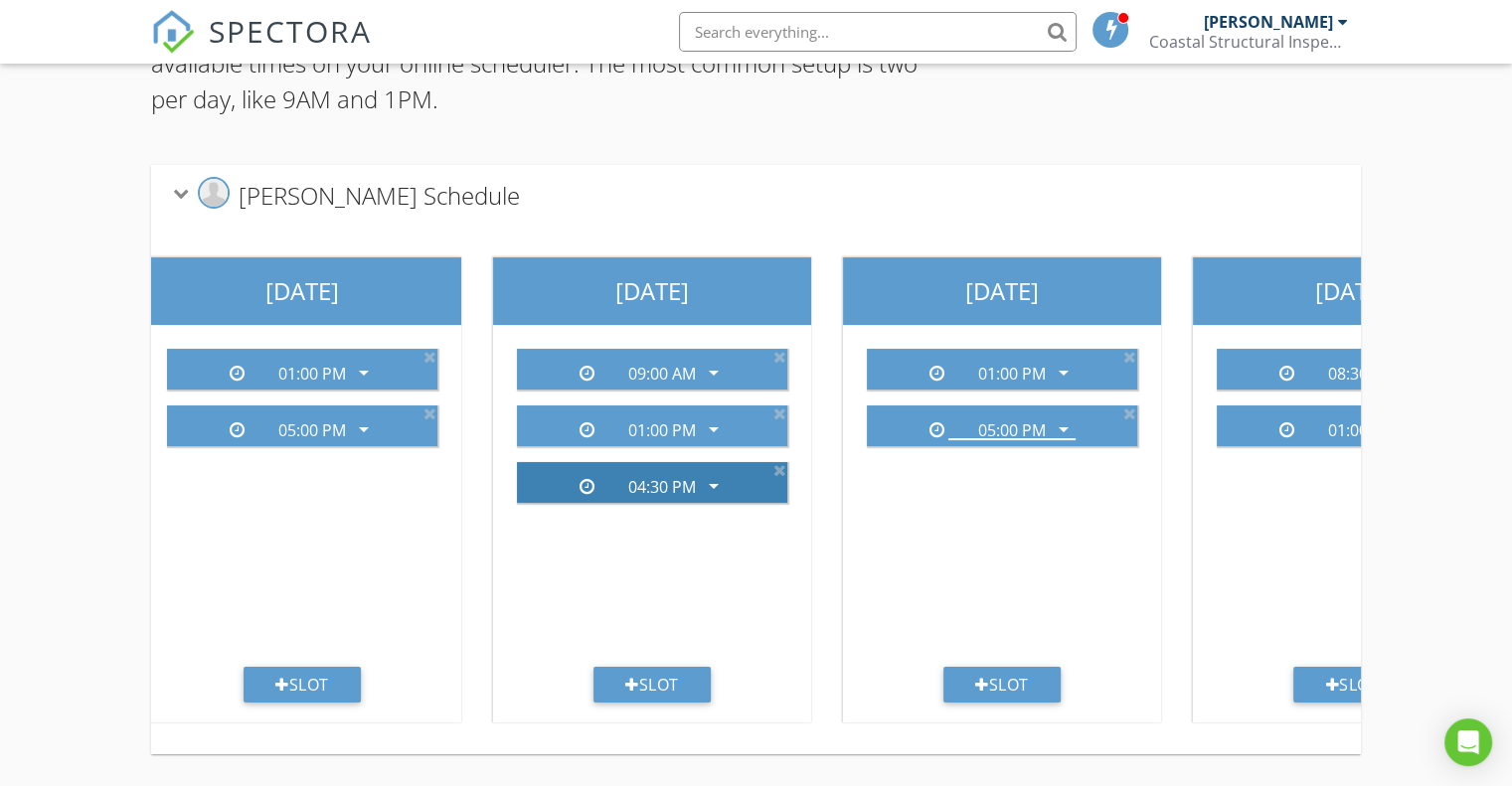 click on "arrow_drop_down" at bounding box center [714, 486] 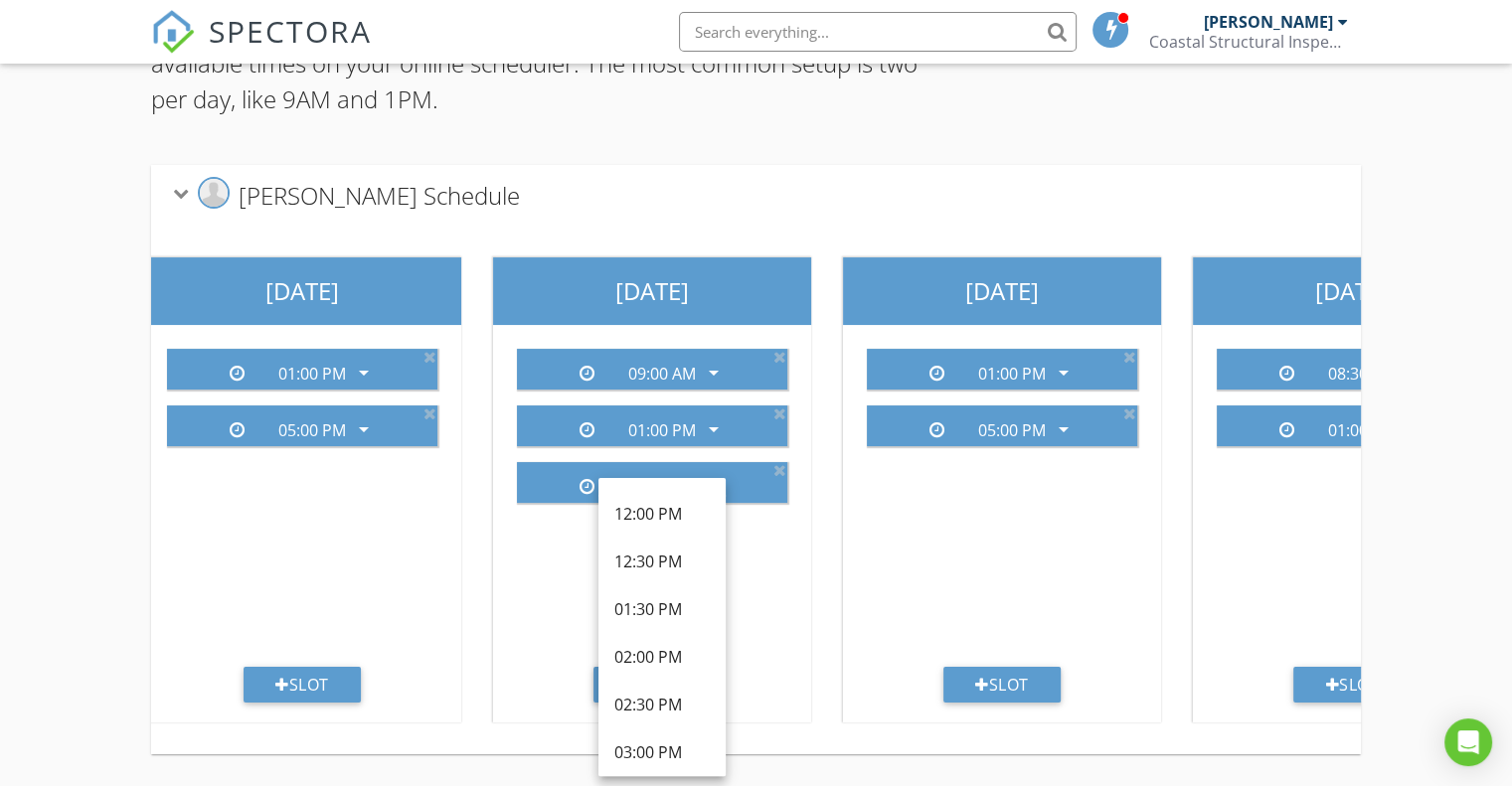 scroll, scrollTop: 782, scrollLeft: 0, axis: vertical 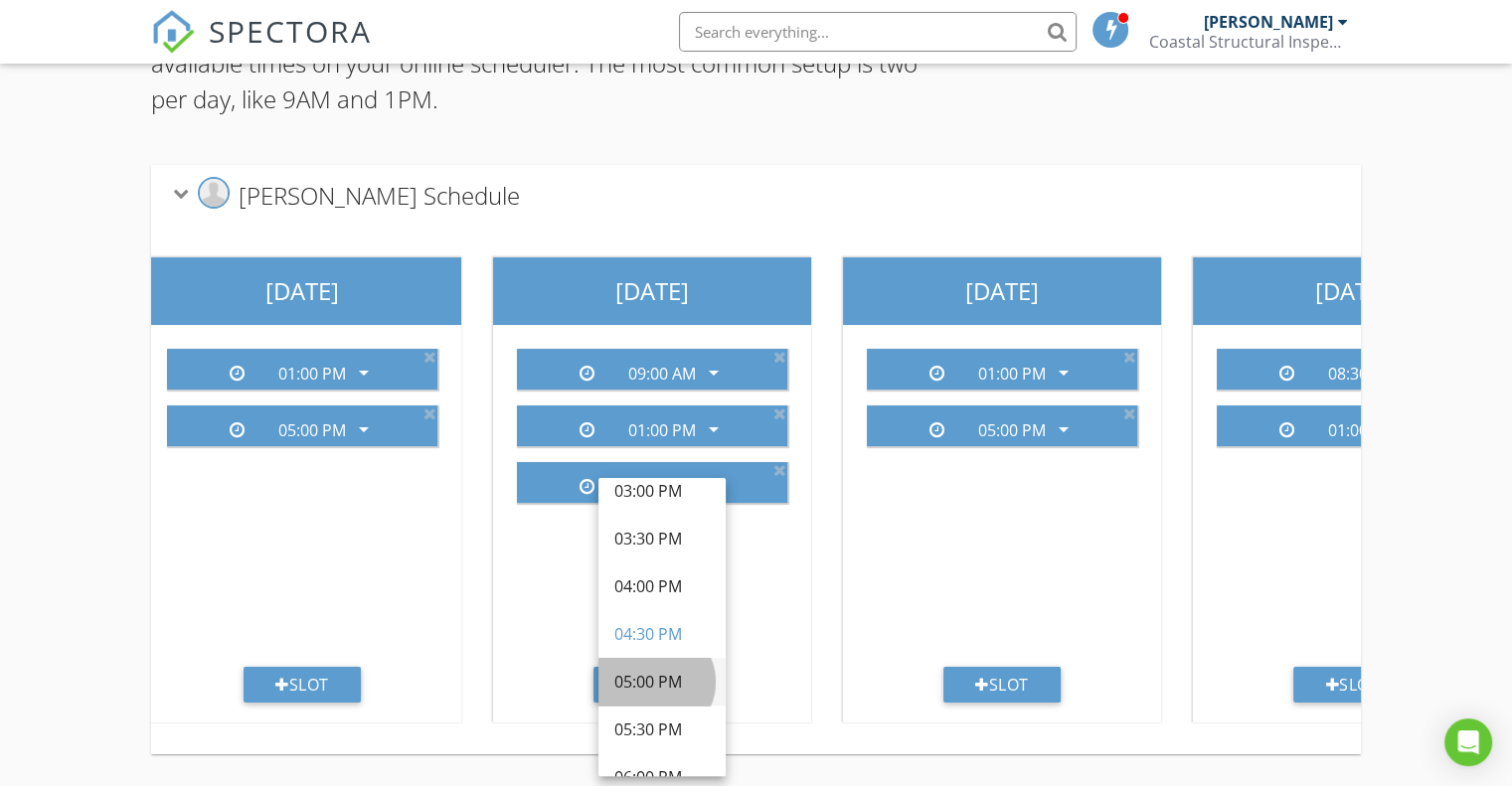 click on "05:00 PM" at bounding box center (662, 682) 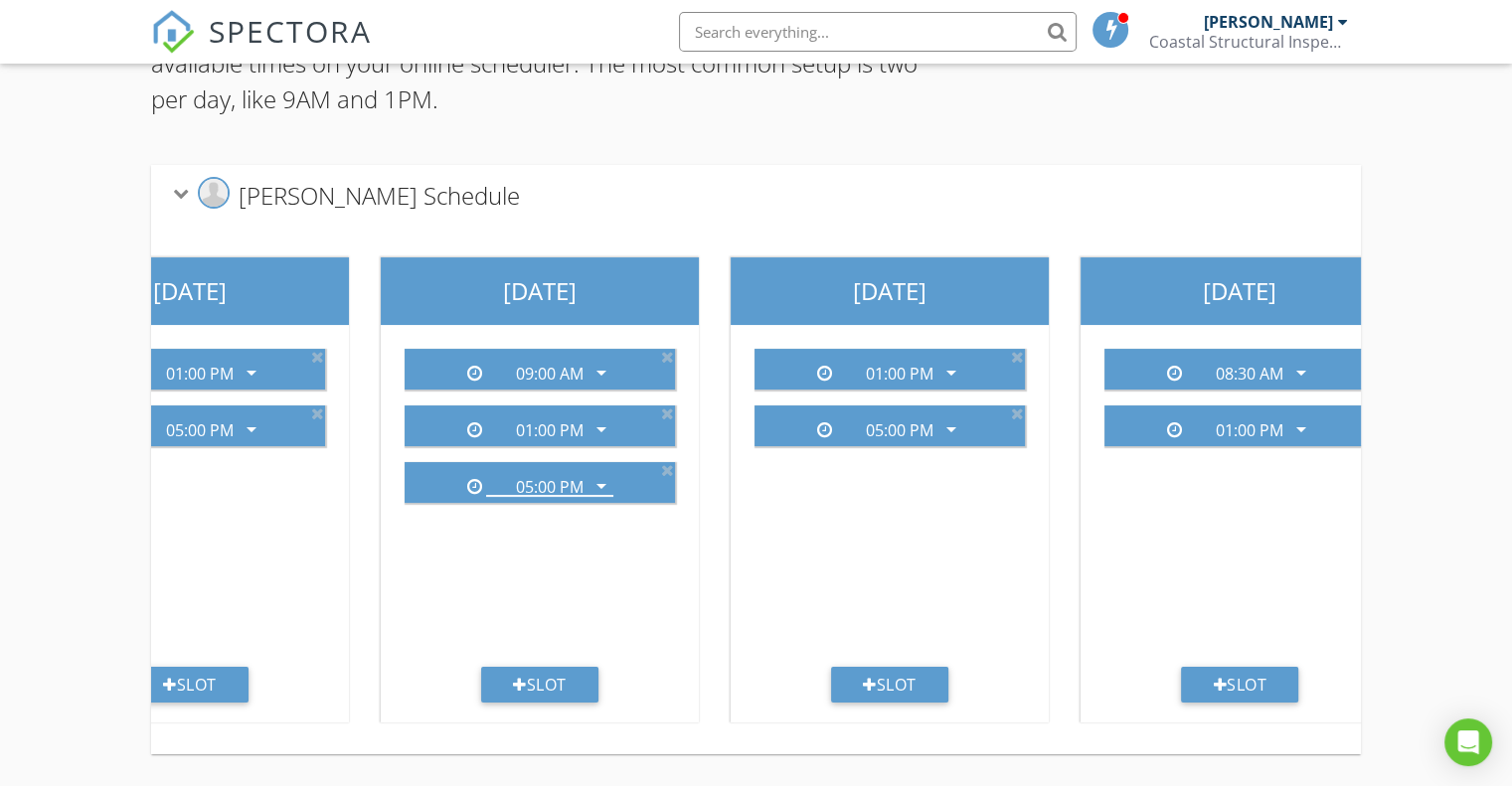 scroll, scrollTop: 0, scrollLeft: 1240, axis: horizontal 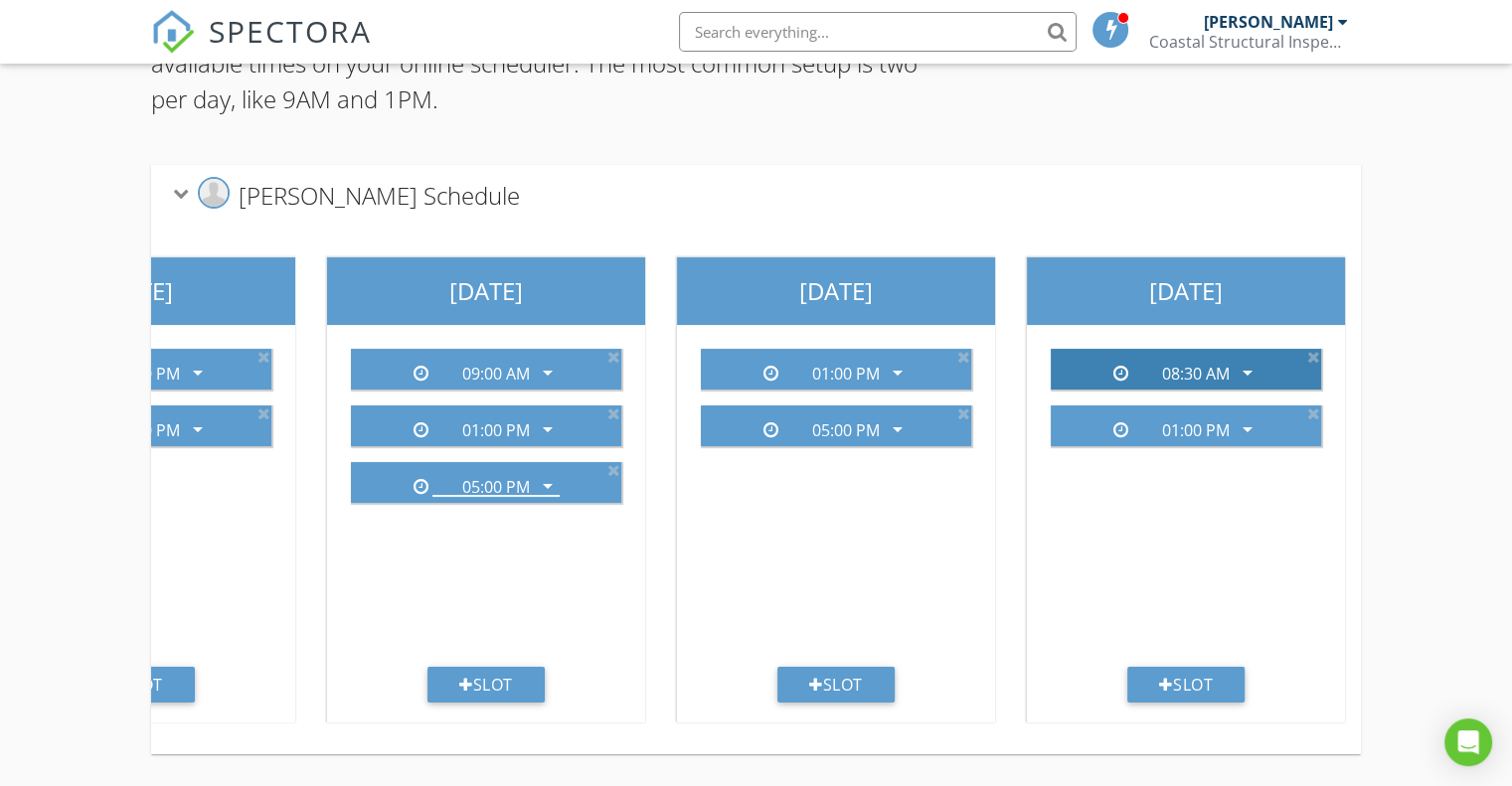 click on "arrow_drop_down" at bounding box center [1248, 373] 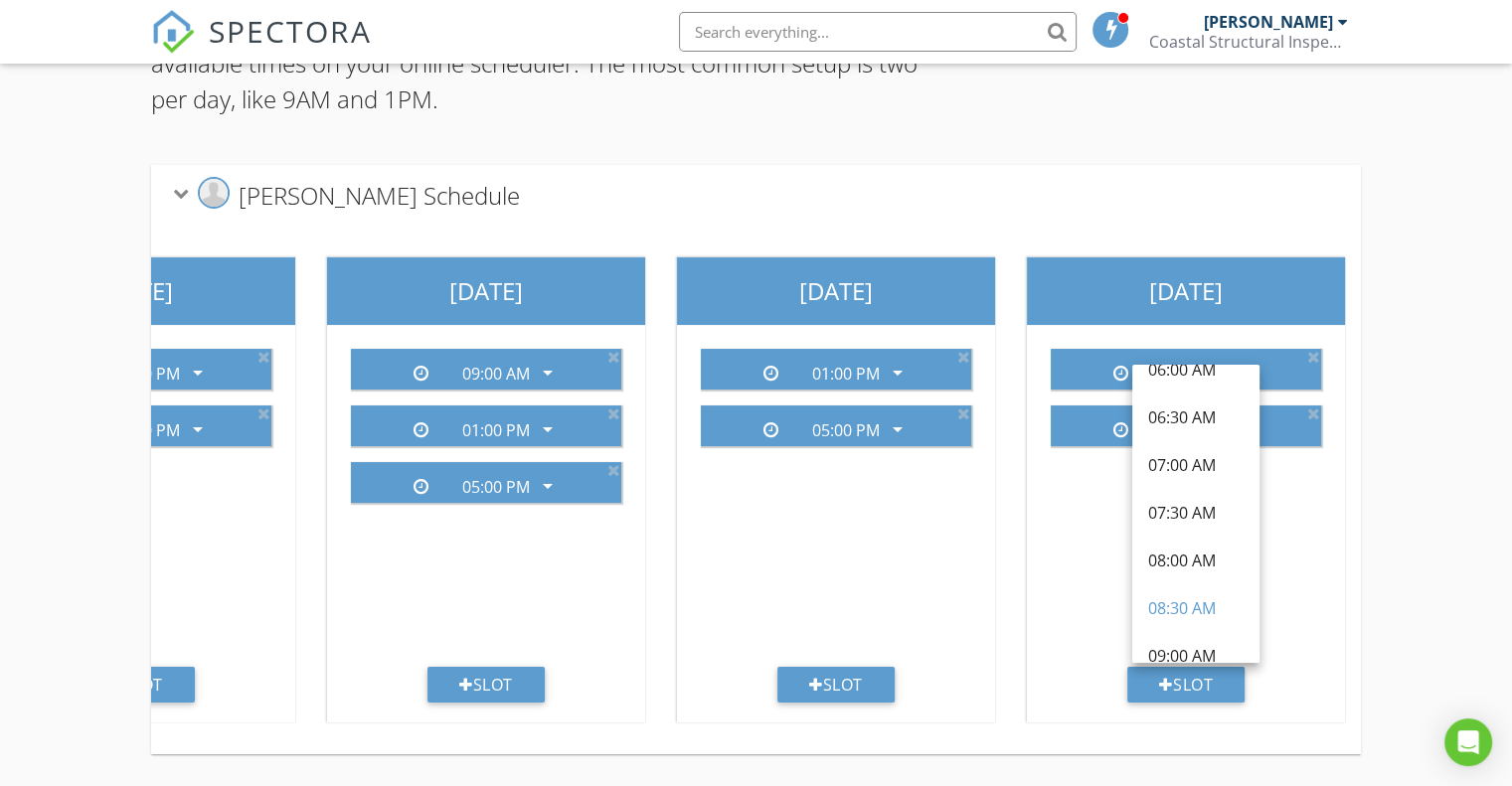 scroll, scrollTop: 40, scrollLeft: 0, axis: vertical 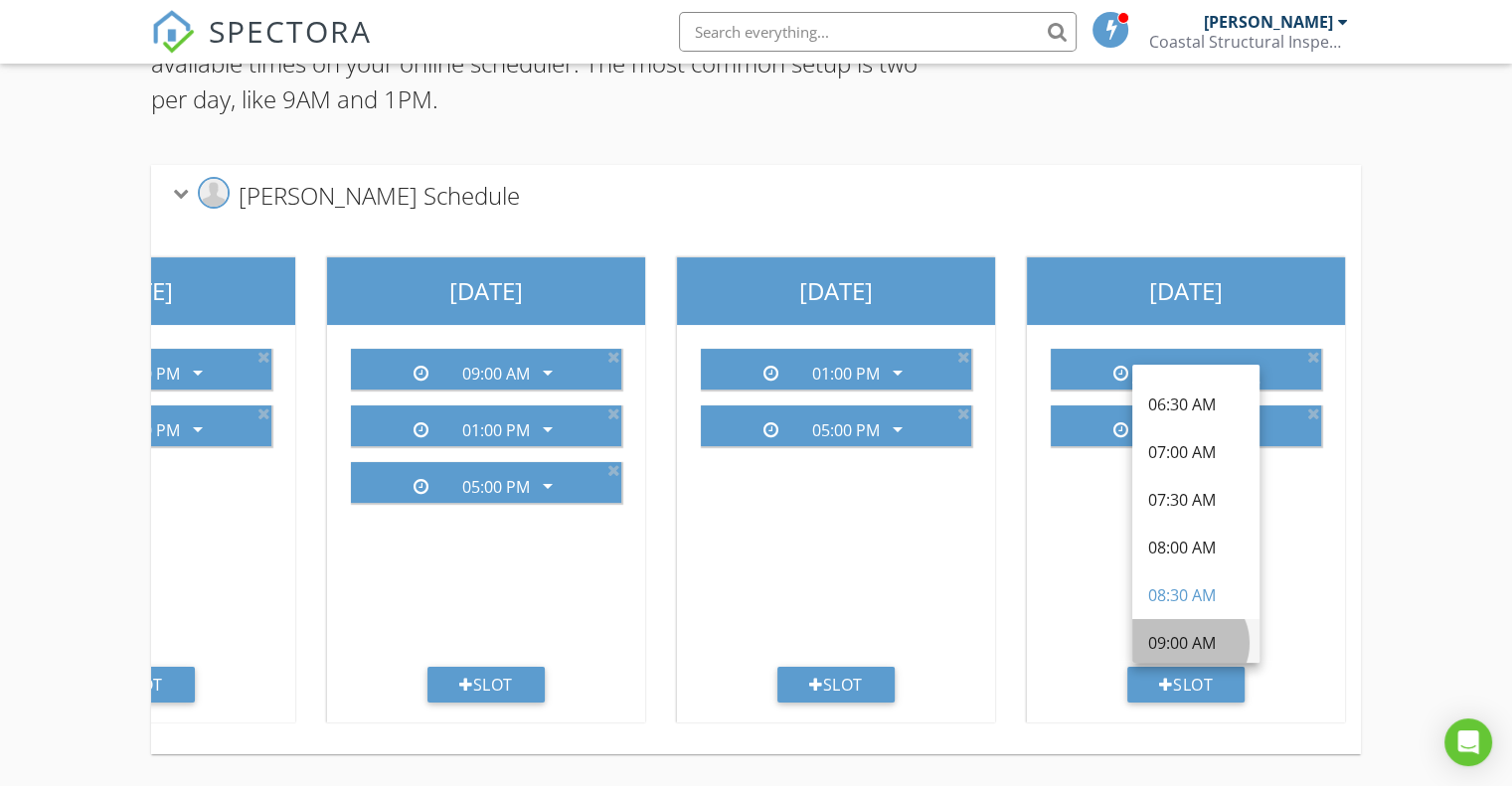 click on "09:00 AM" at bounding box center [1196, 643] 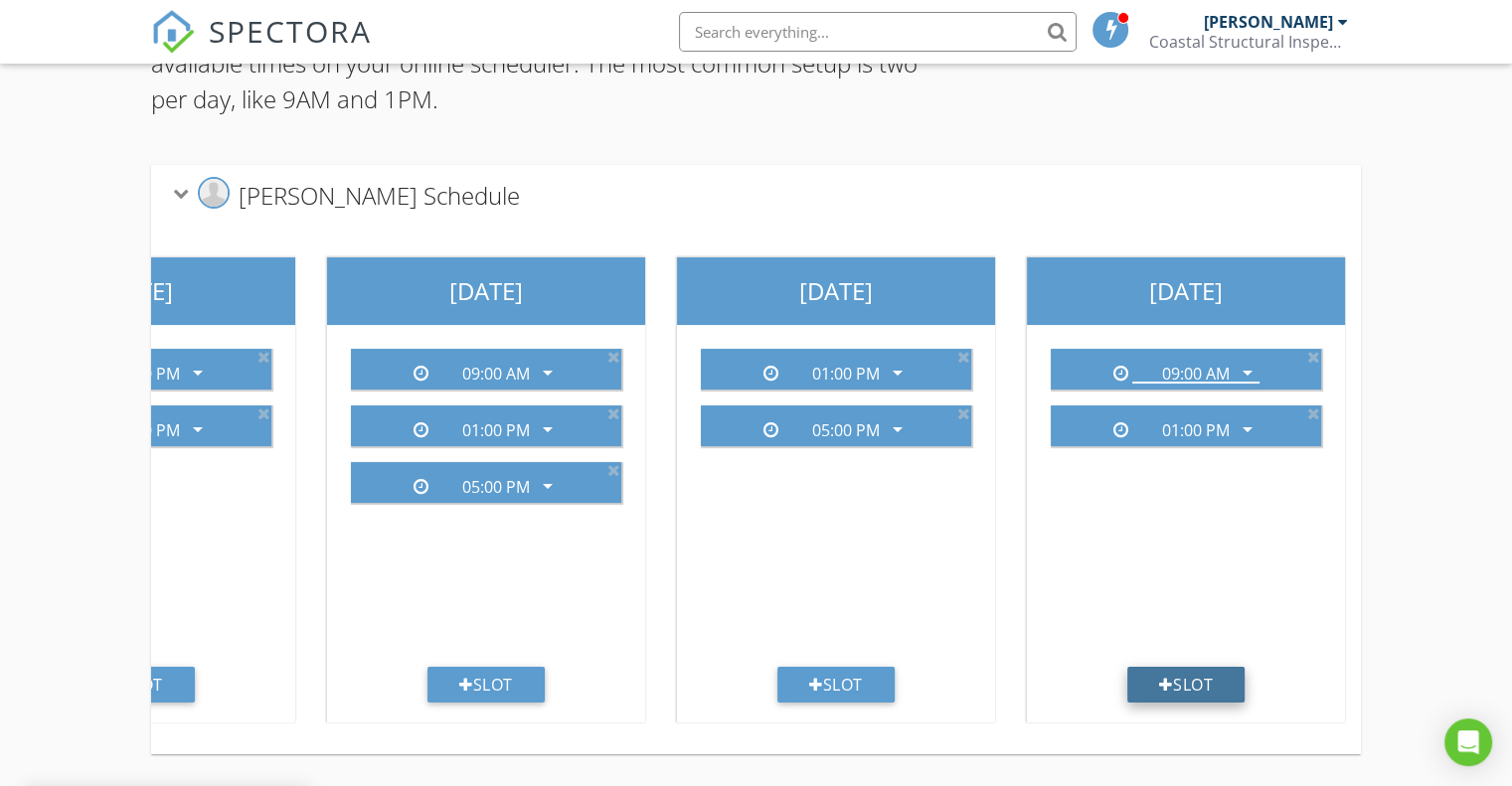 click on "Slot" at bounding box center (1186, 685) 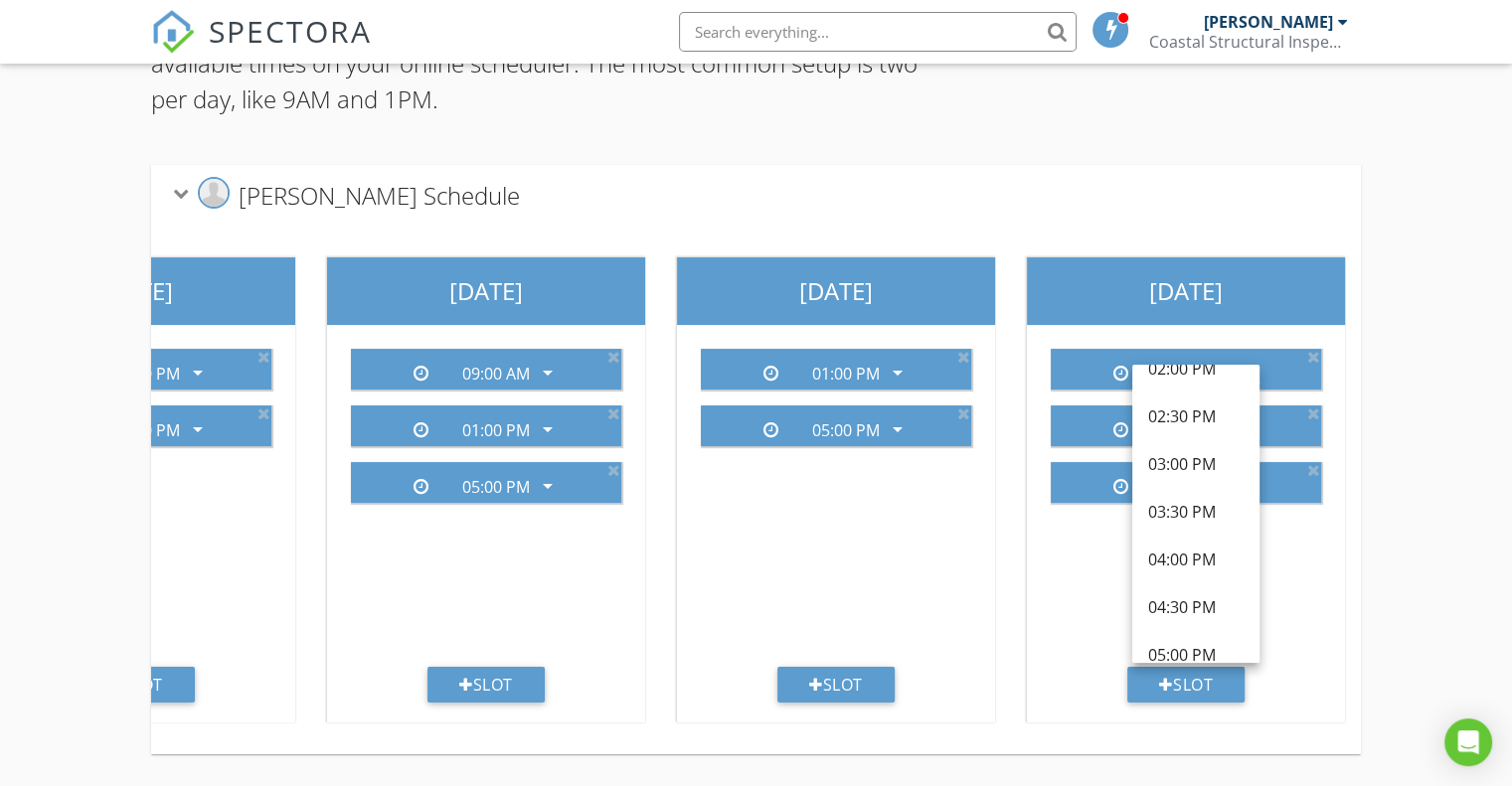 scroll, scrollTop: 715, scrollLeft: 0, axis: vertical 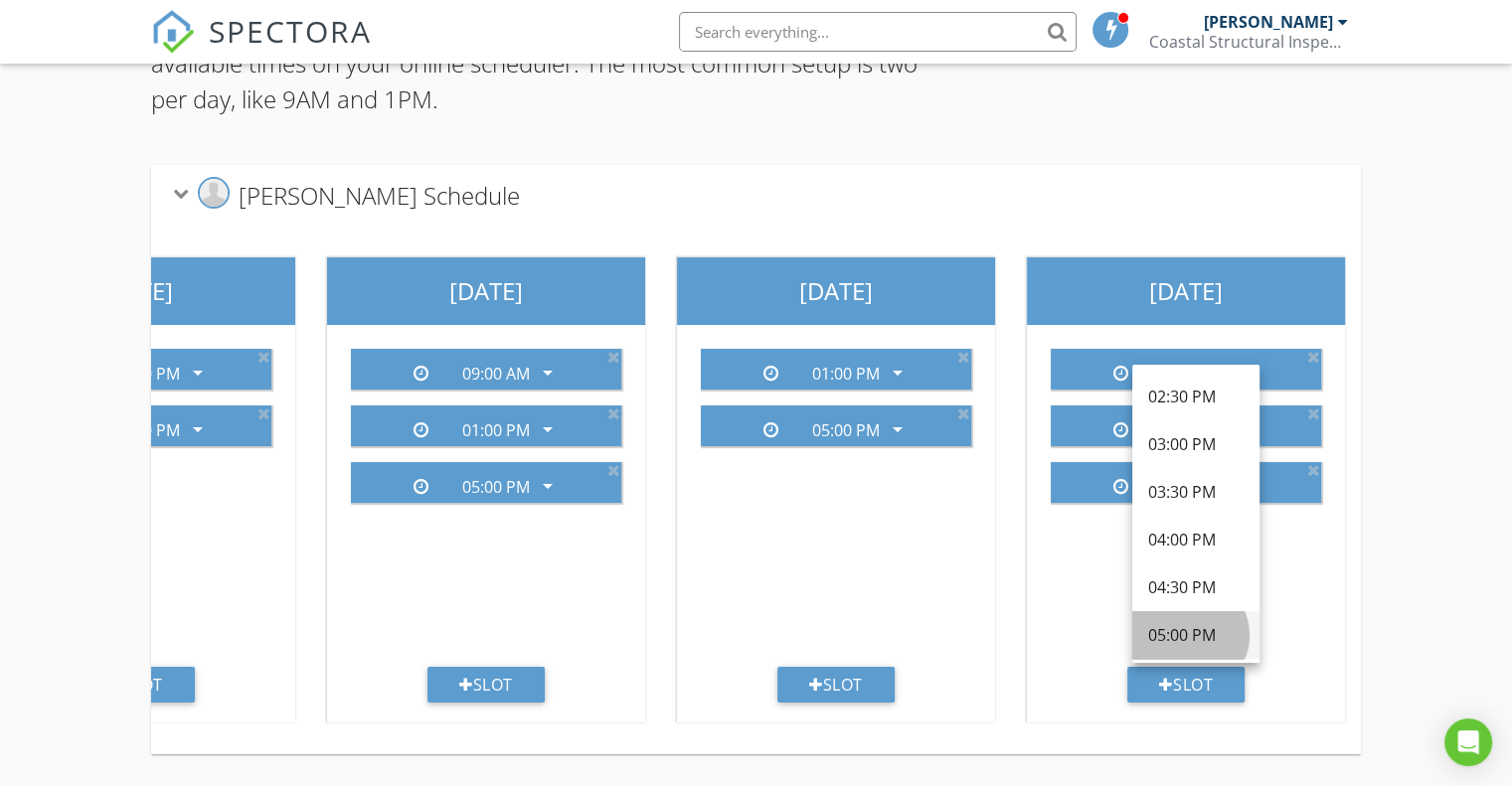 click on "05:00 PM" at bounding box center (1196, 635) 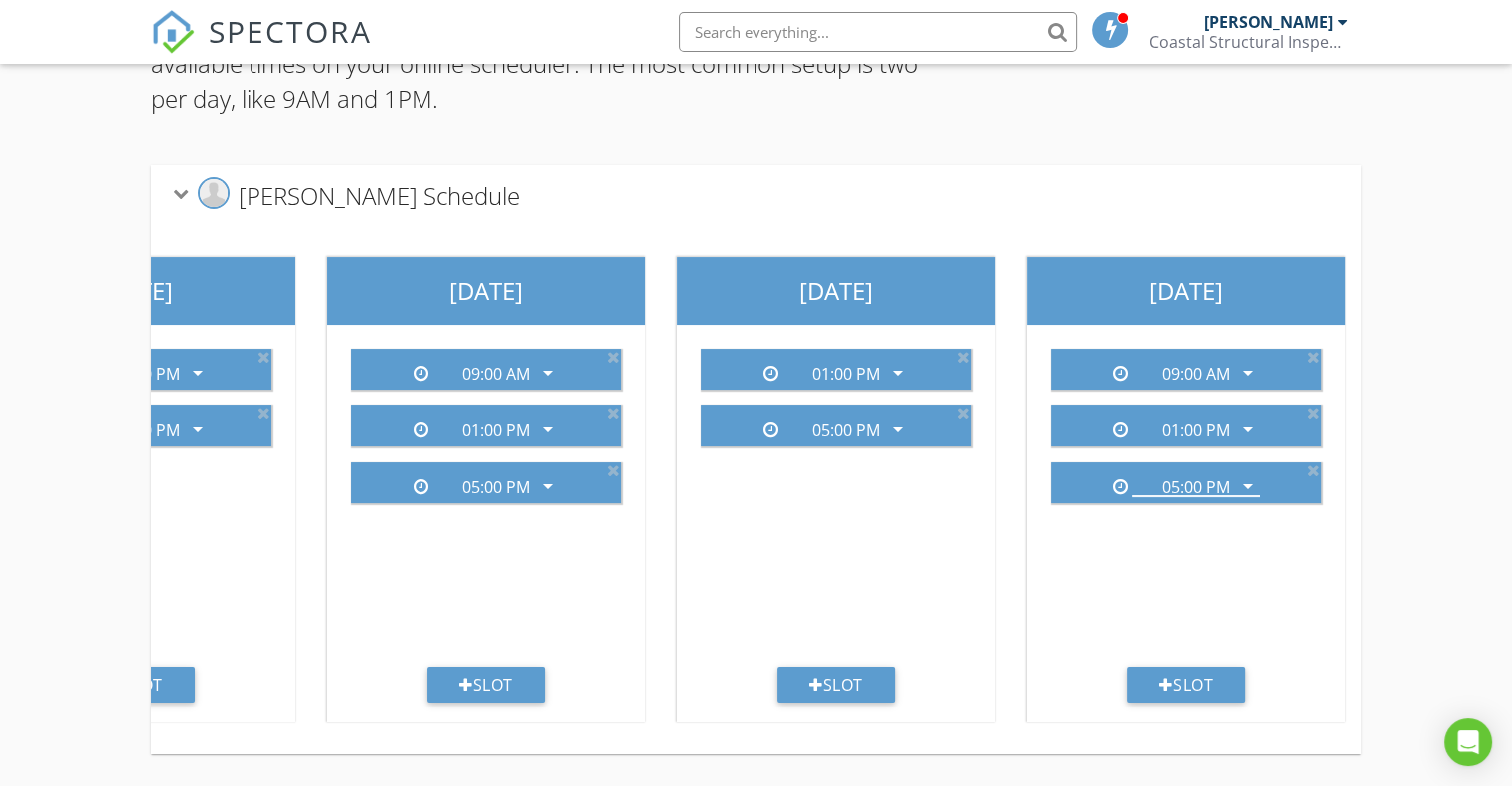 click on "09:00 AM arrow_drop_down       01:00 PM arrow_drop_down       05:00 PM arrow_drop_down" at bounding box center [1186, 500] 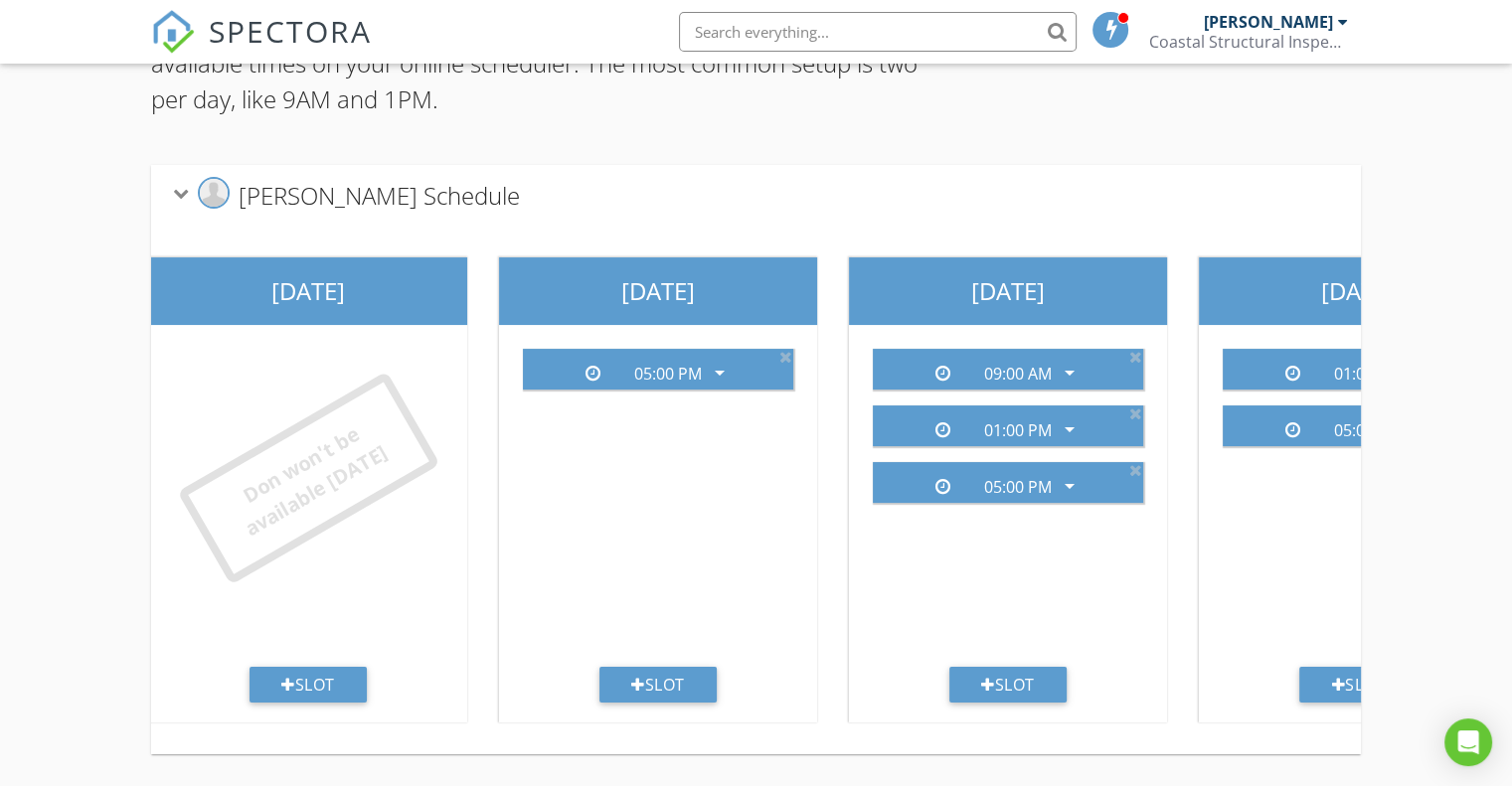 scroll, scrollTop: 0, scrollLeft: 0, axis: both 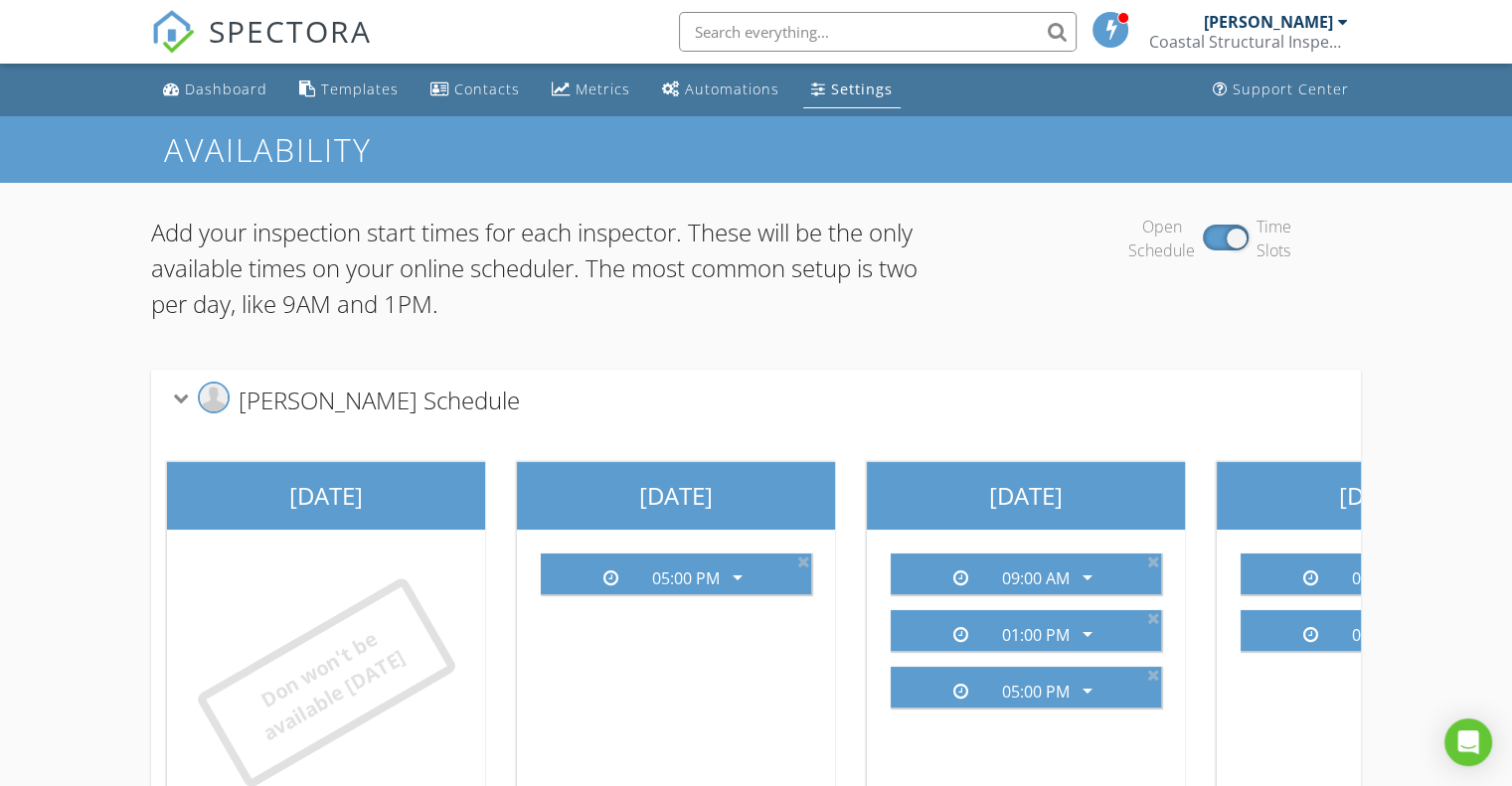 click at bounding box center (181, 398) 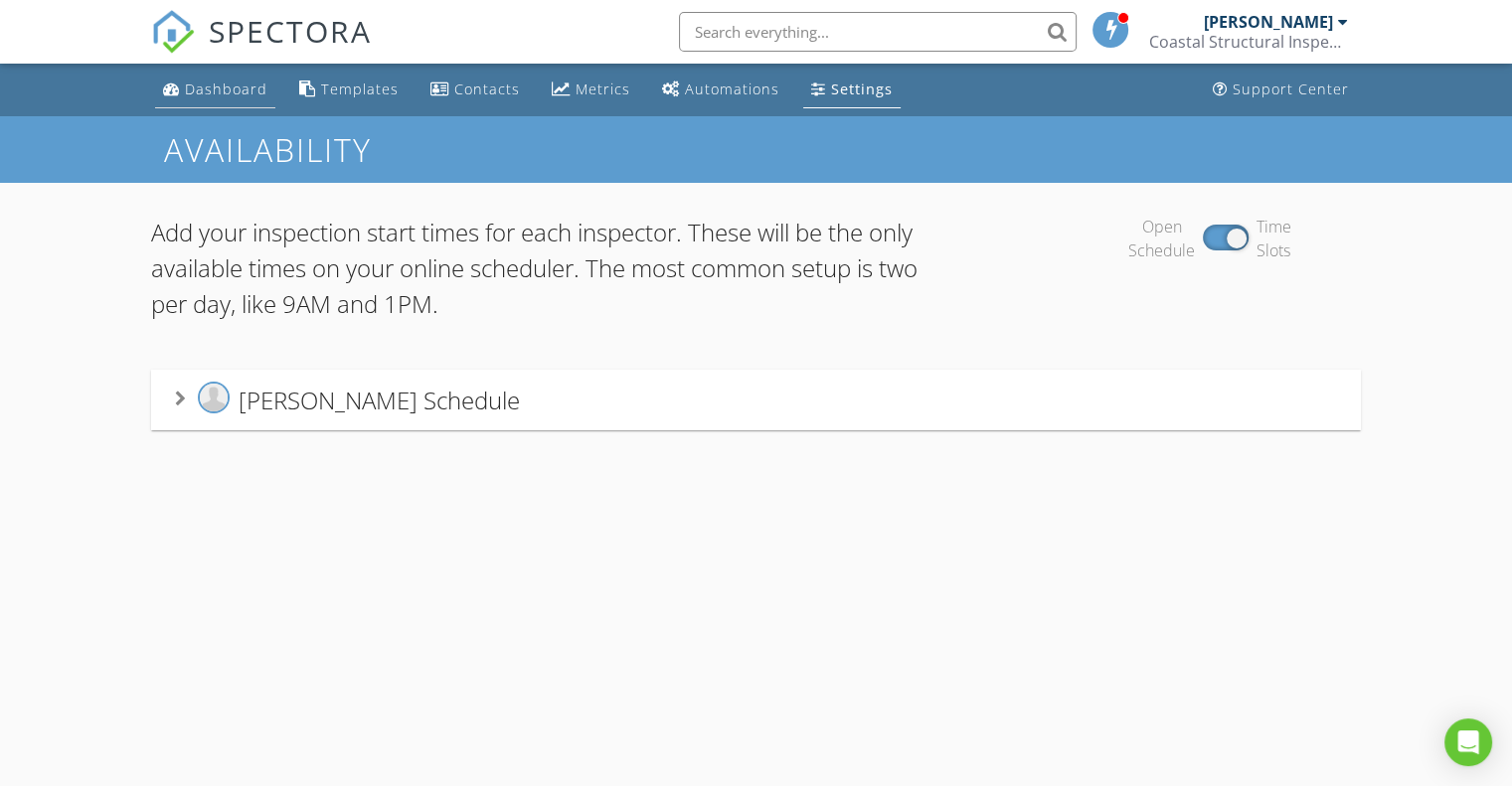 click on "Dashboard" at bounding box center [226, 88] 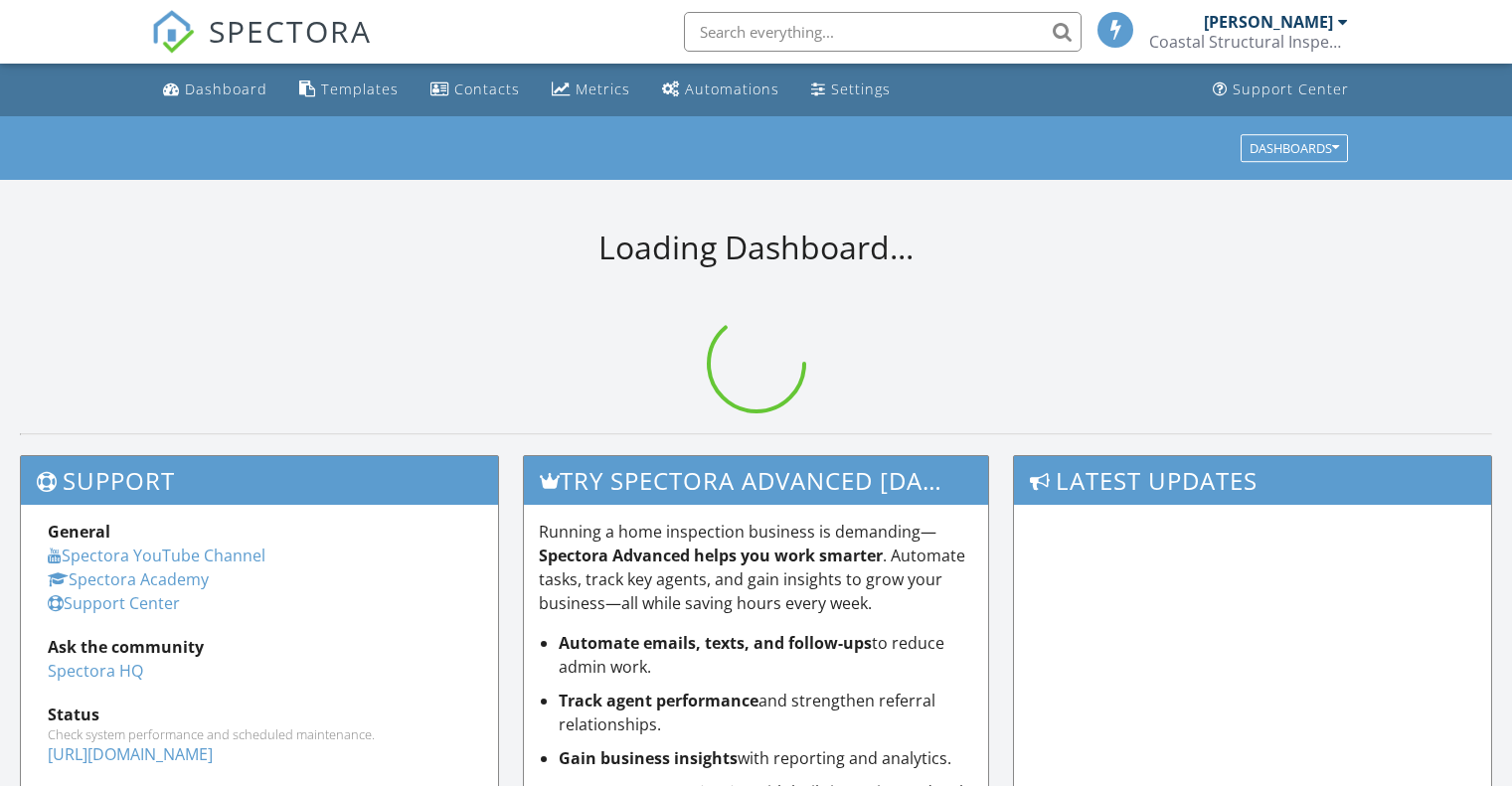 scroll, scrollTop: 0, scrollLeft: 0, axis: both 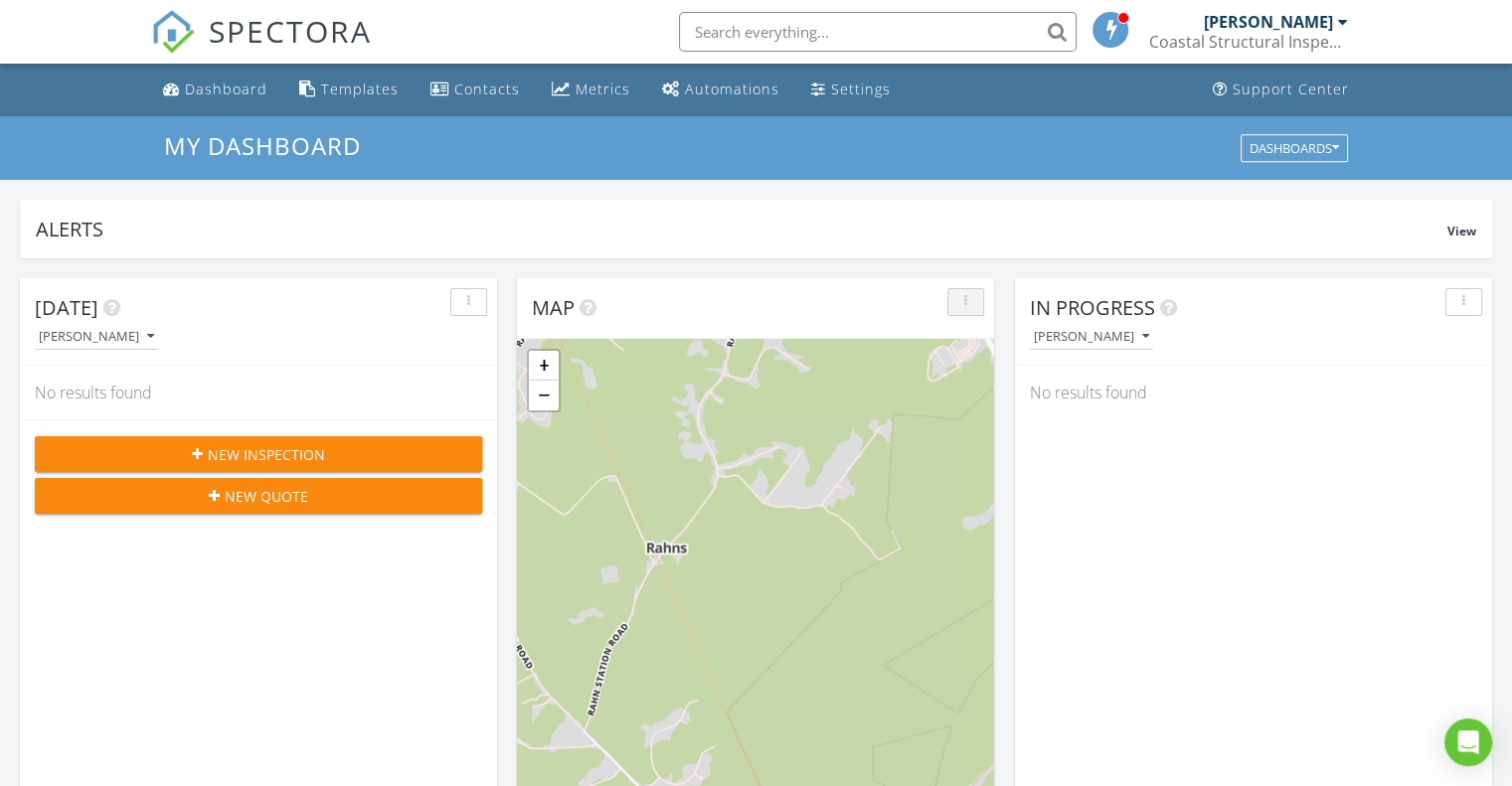 click at bounding box center (965, 302) 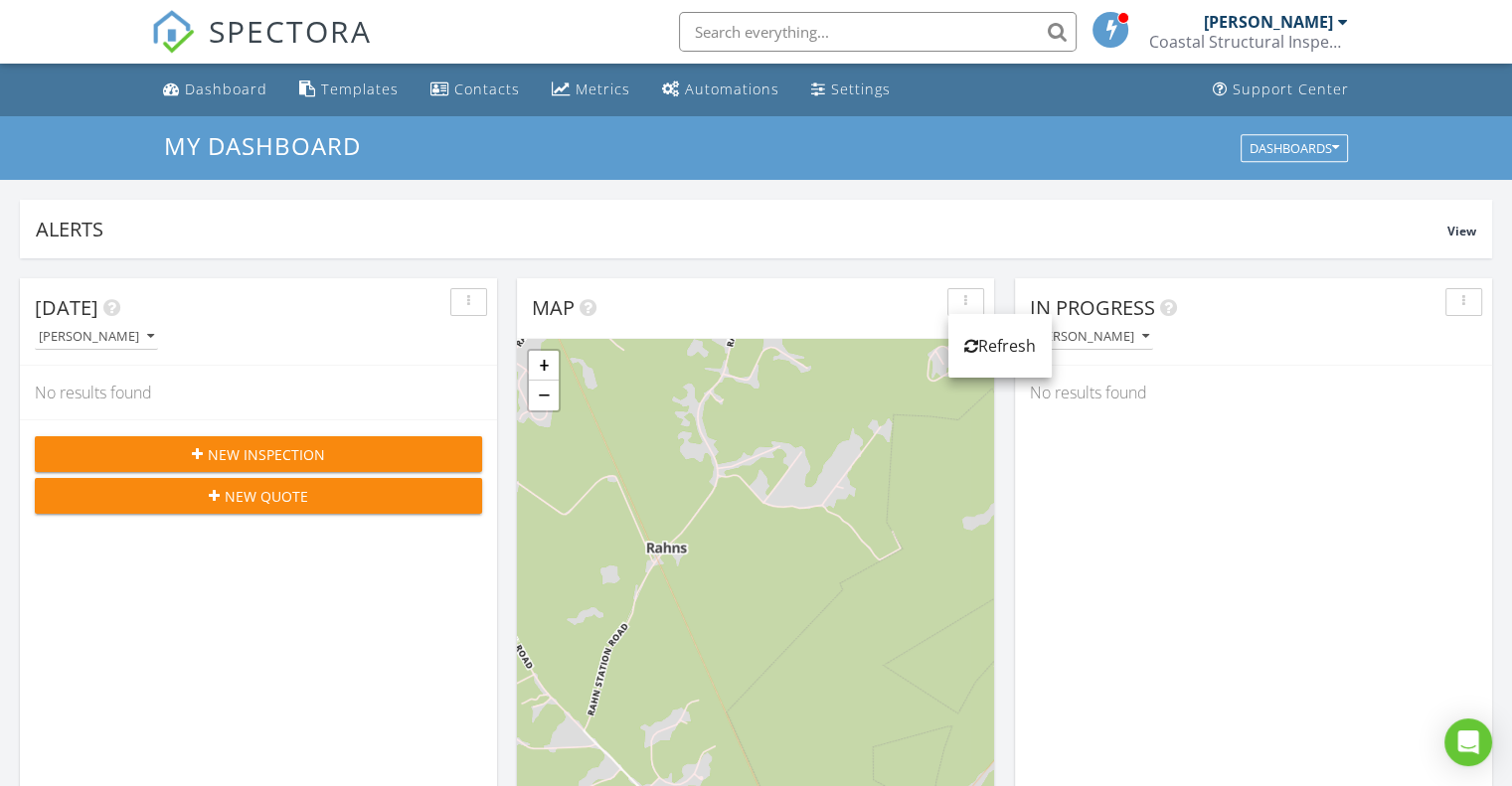 click at bounding box center [1111, 29] 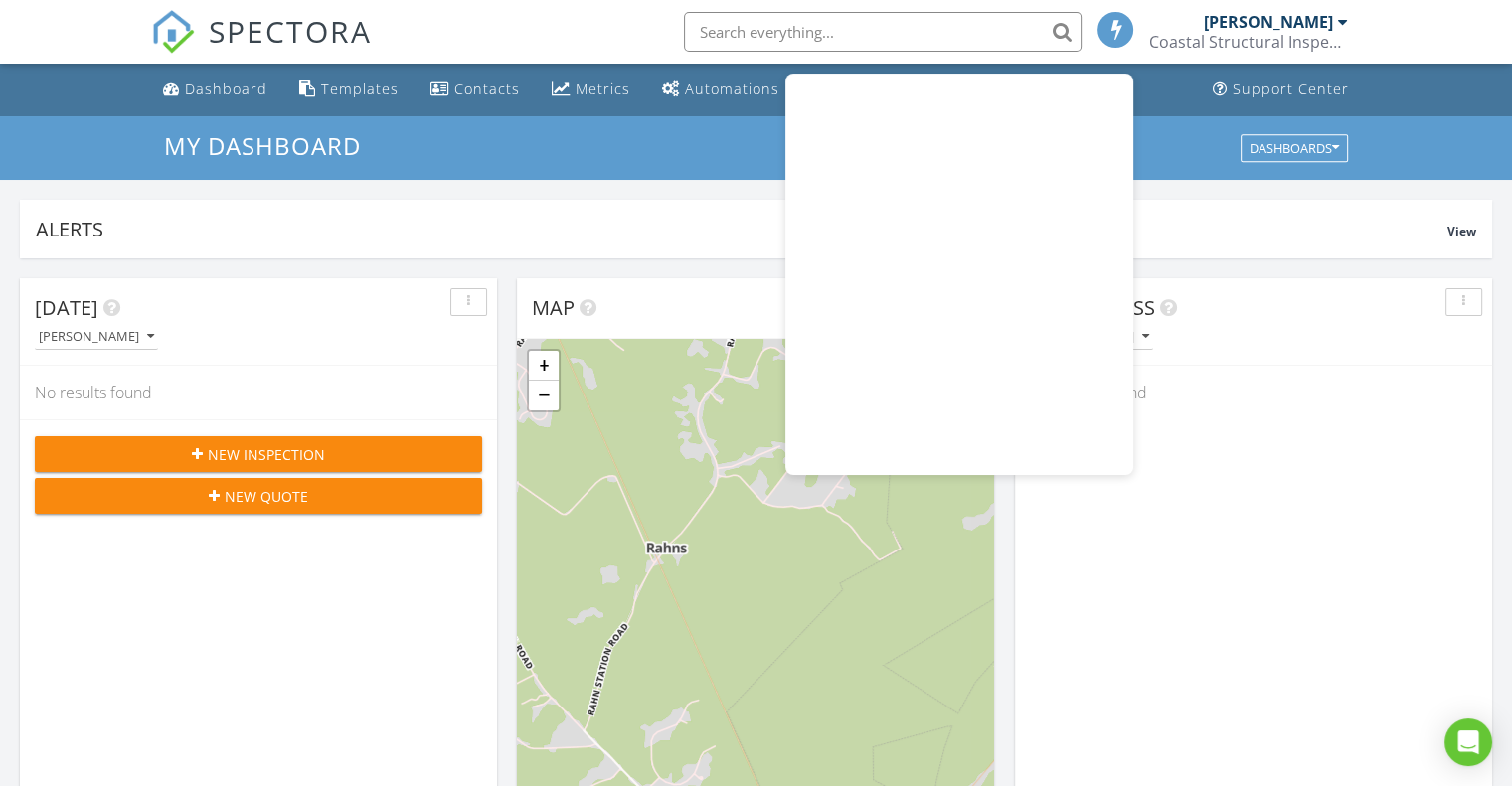 click on "My Dashboard
Dashboards" at bounding box center [756, 148] 